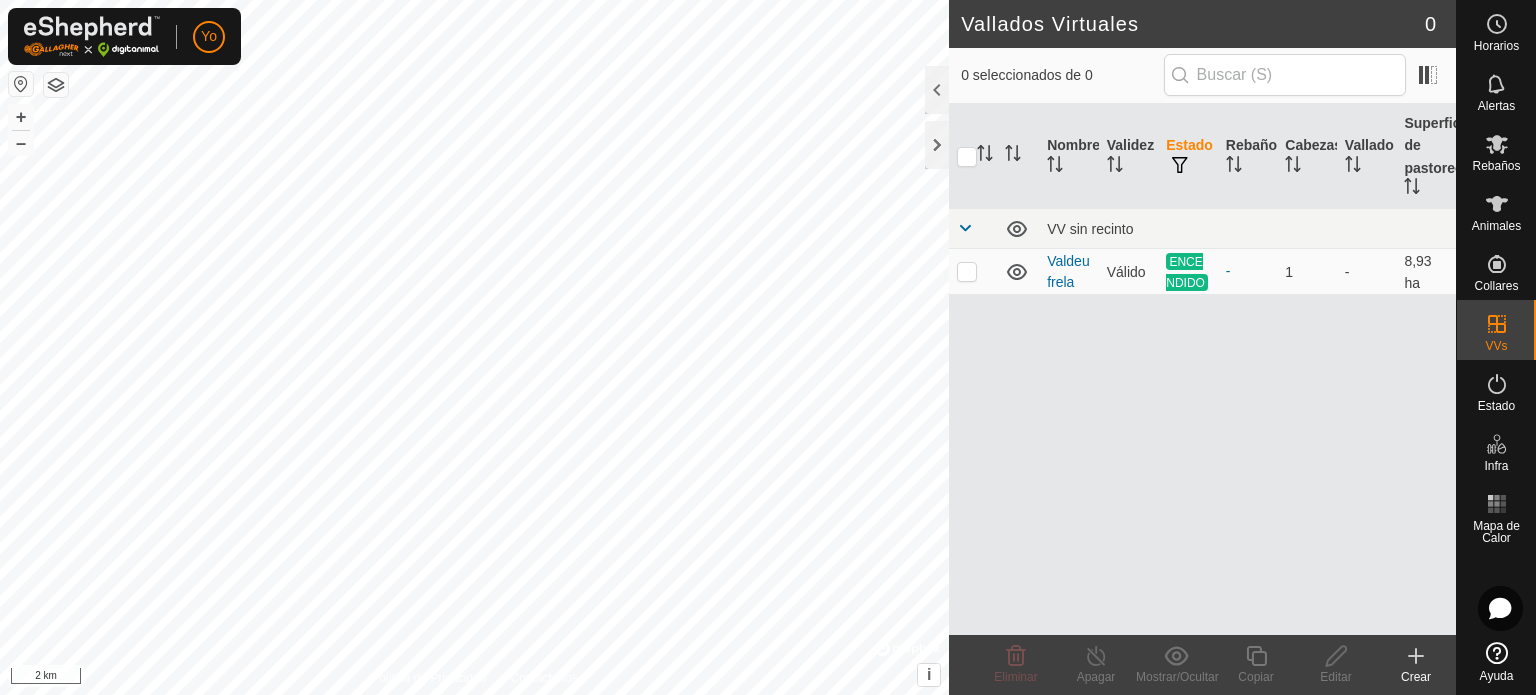 scroll, scrollTop: 0, scrollLeft: 0, axis: both 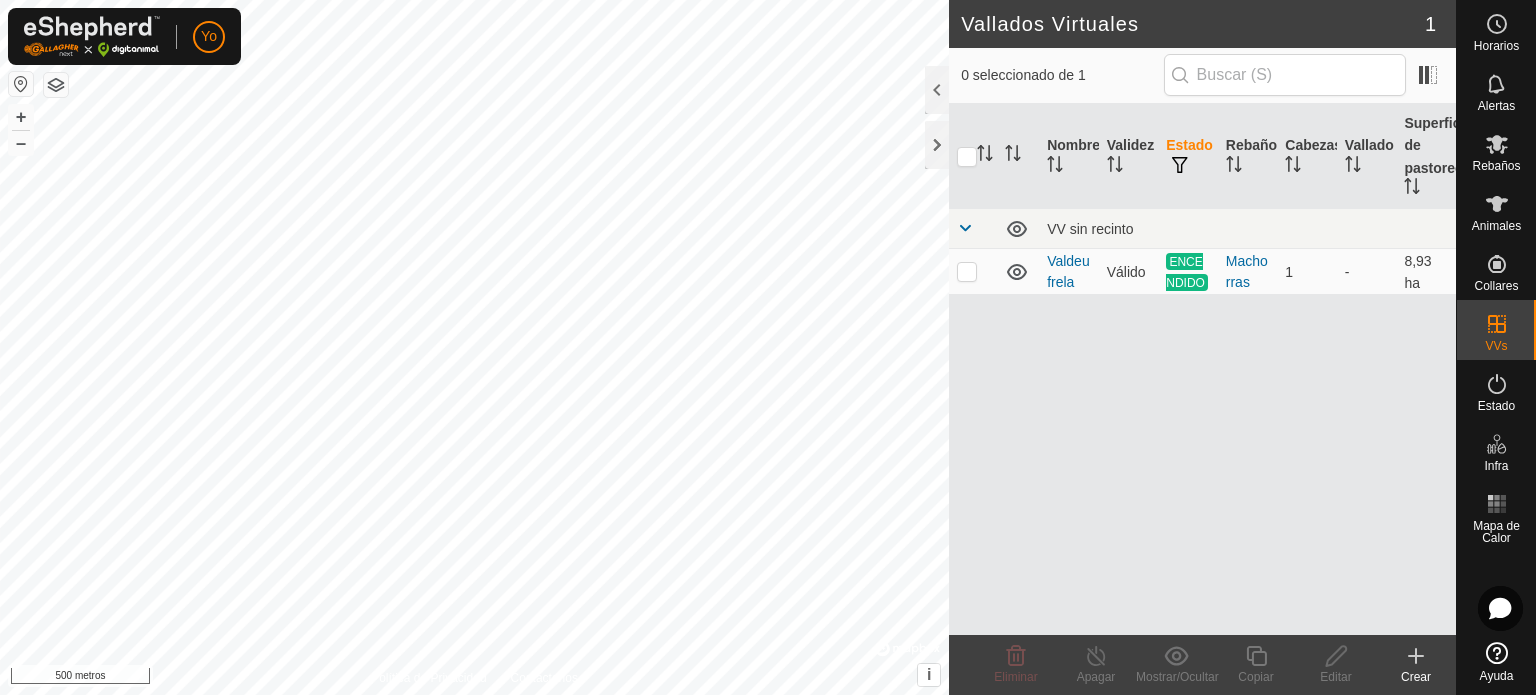 click on "Nombre Validez Estado Rebaño Cabezas Vallado Superficie de pastoreo VV sin recinto Valdeufrela Válido ENCENDIDO Machorras   1 - 8,93 ha" at bounding box center (1202, 369) 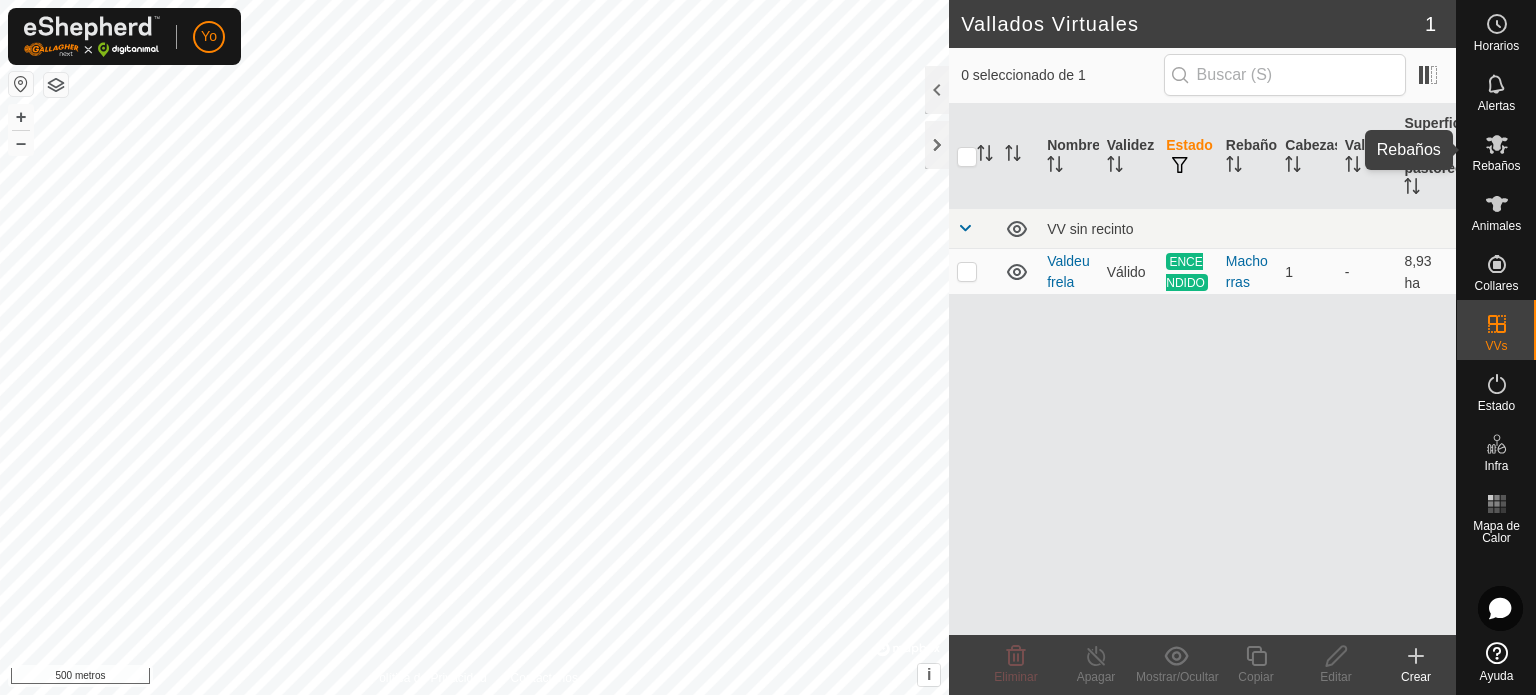 click 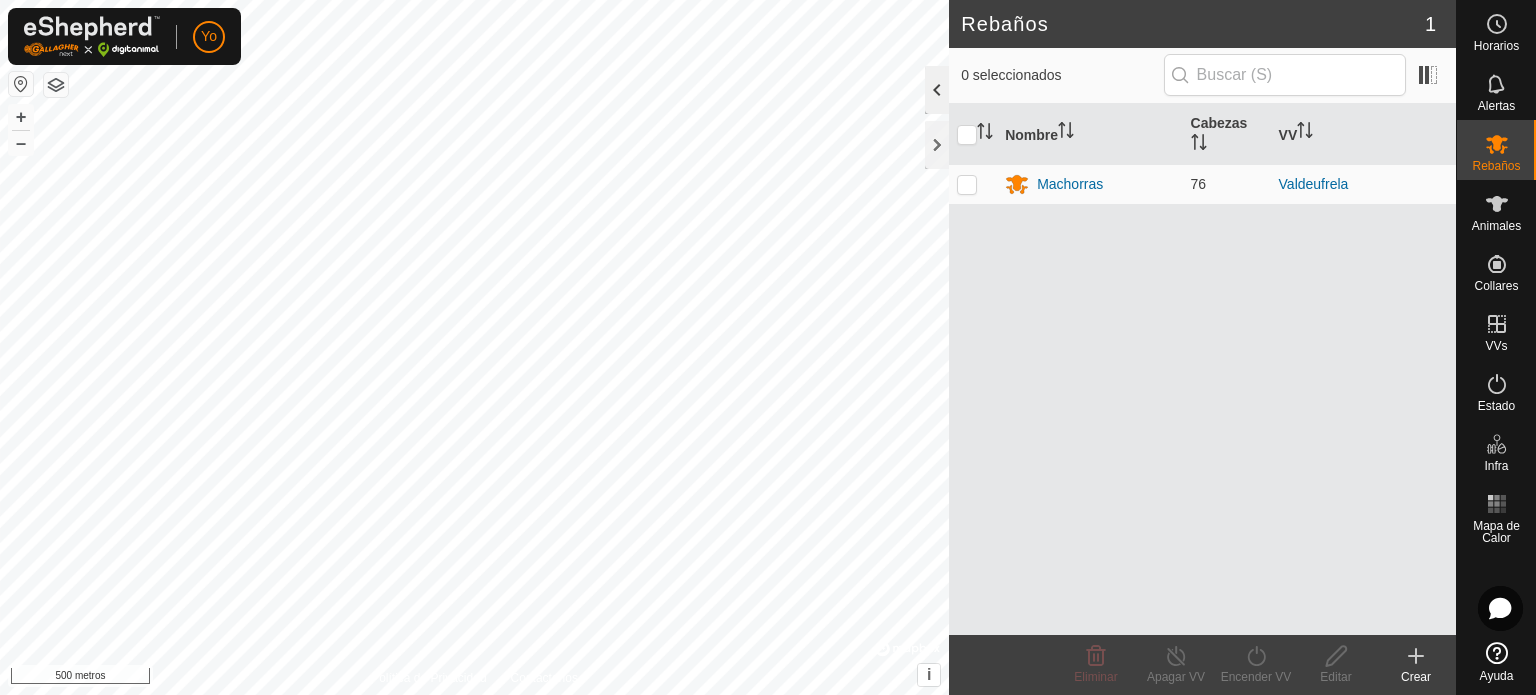 click 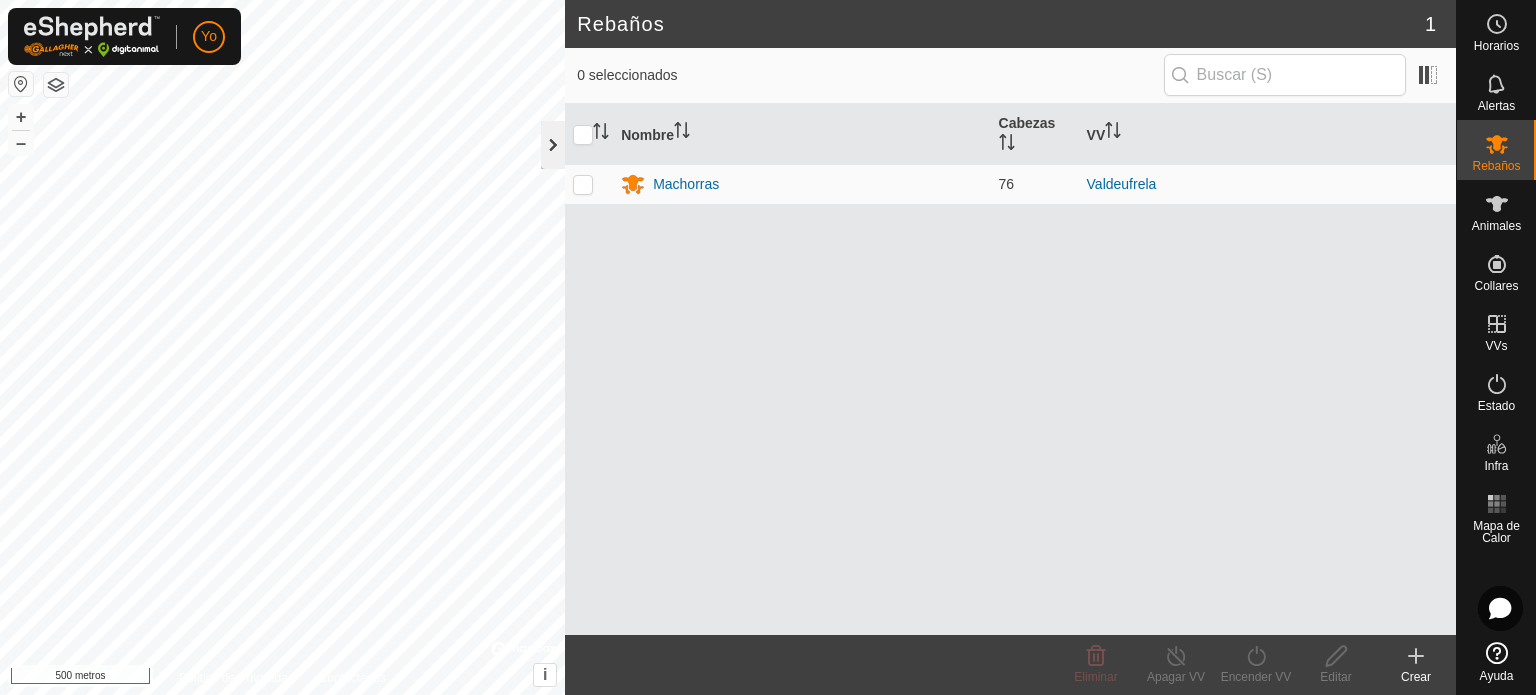 click 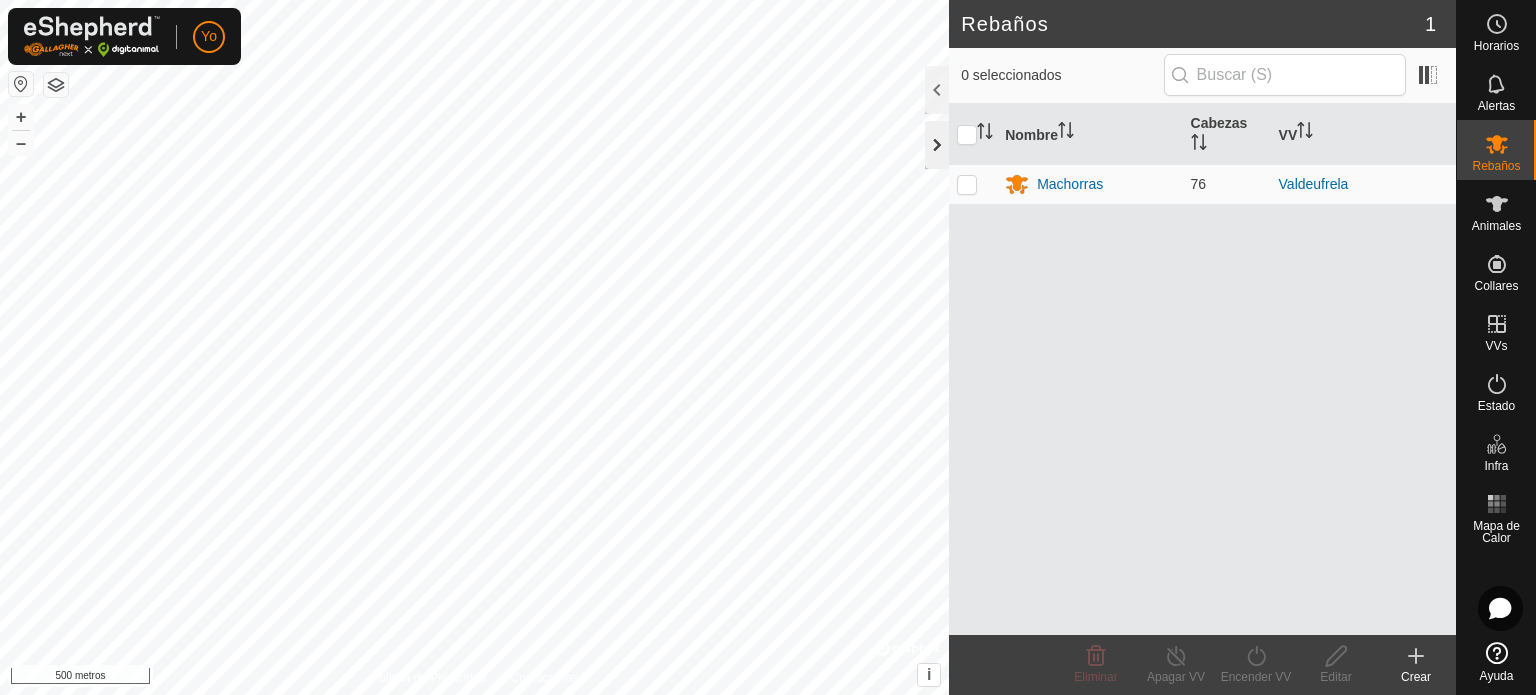 click 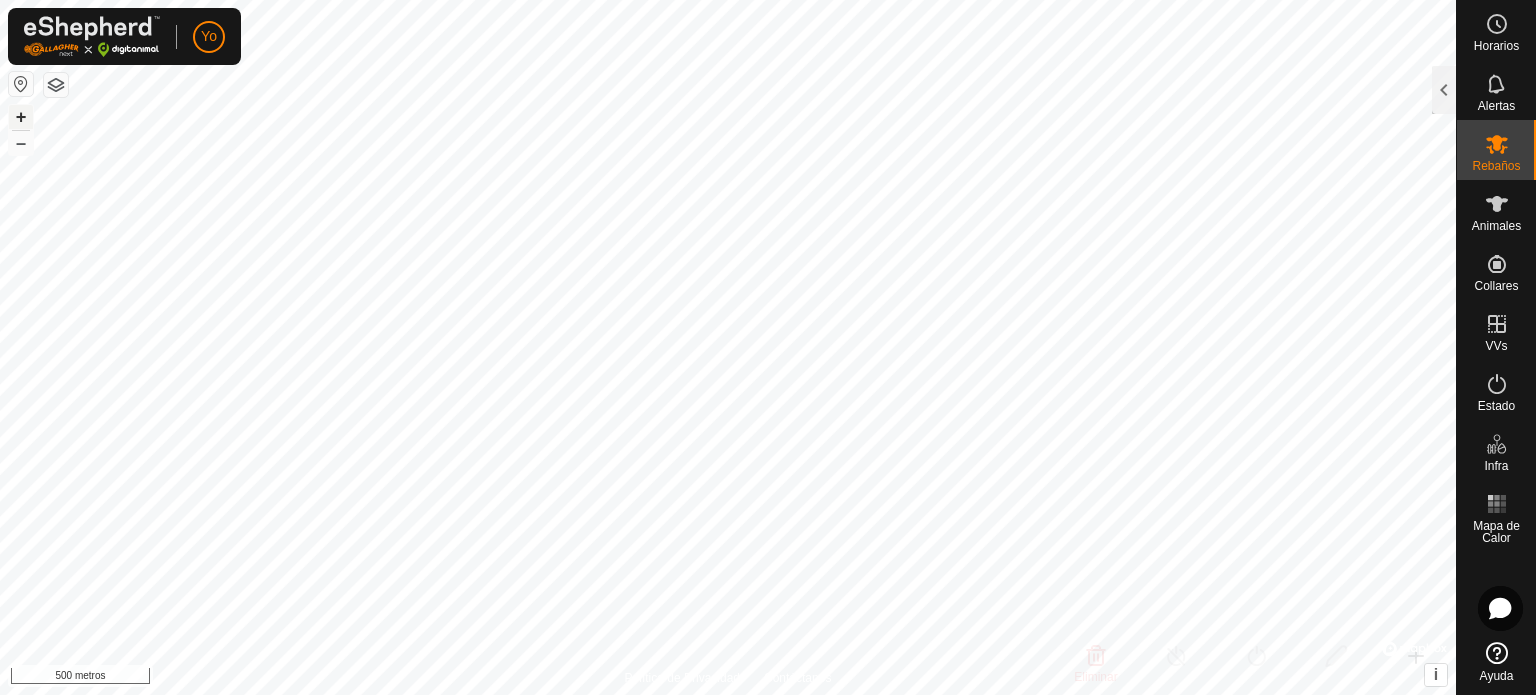 click on "0004
3646836734
Machorras
Valdeufrela + – ⇧ i ©  Mapbox  , ©  OpenStreetMap  ,  Mejora este mapa 500 metros" at bounding box center [728, 347] 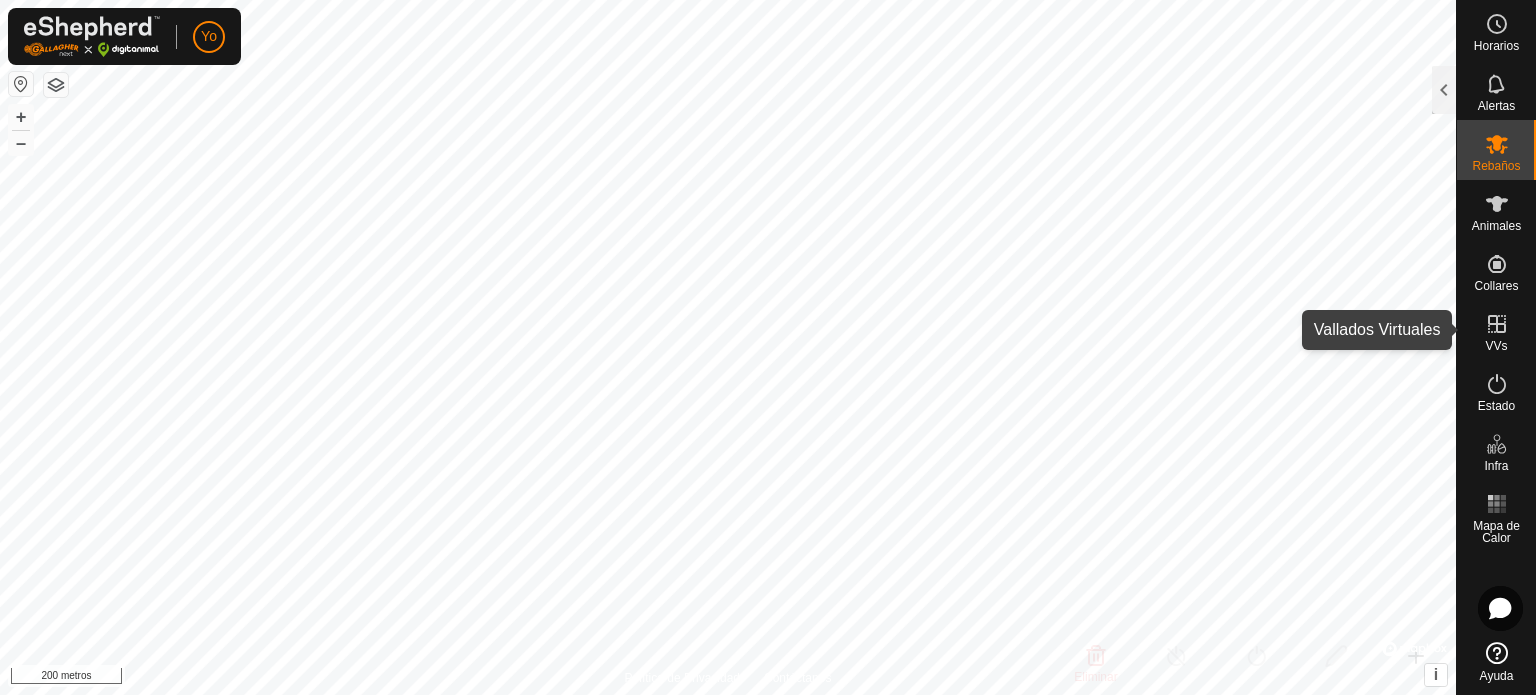 click on "VVs" at bounding box center [1496, 346] 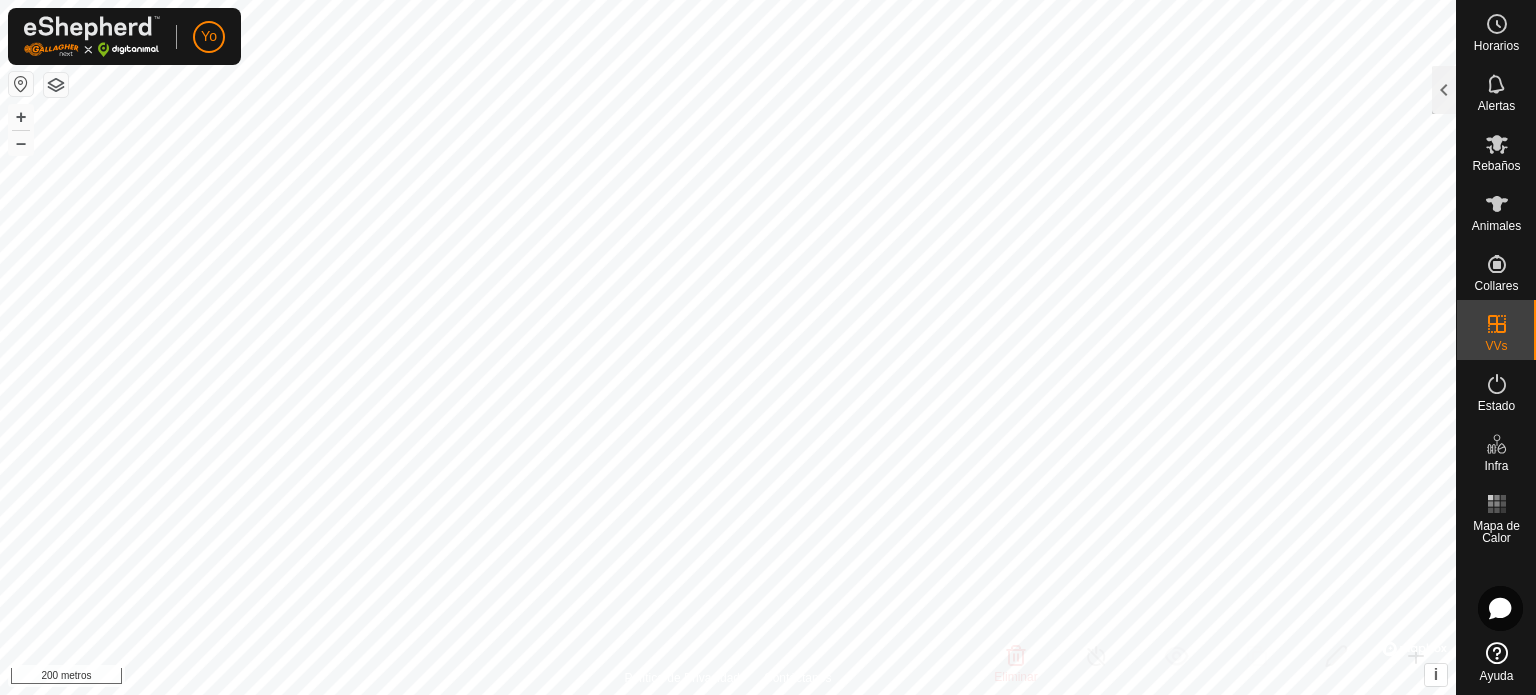 click on "VVs" at bounding box center [1496, 346] 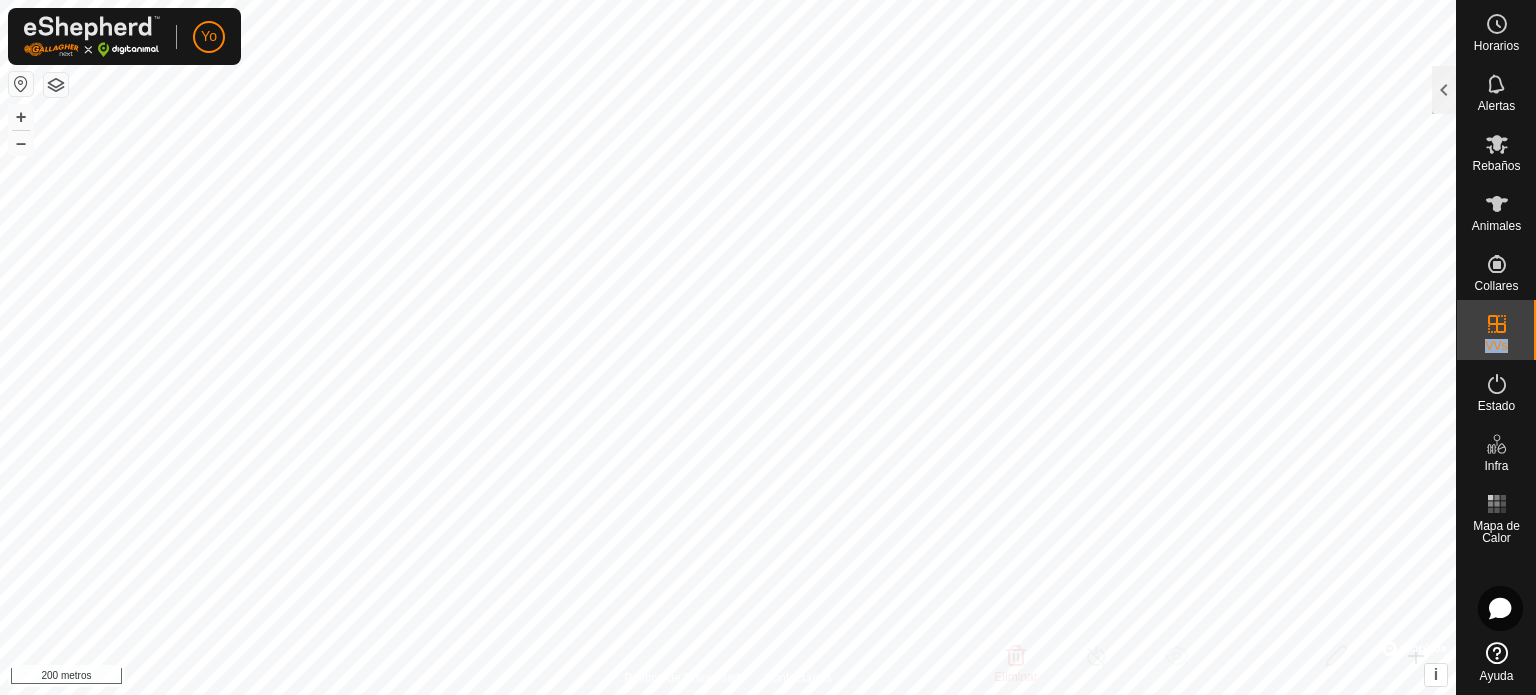 click 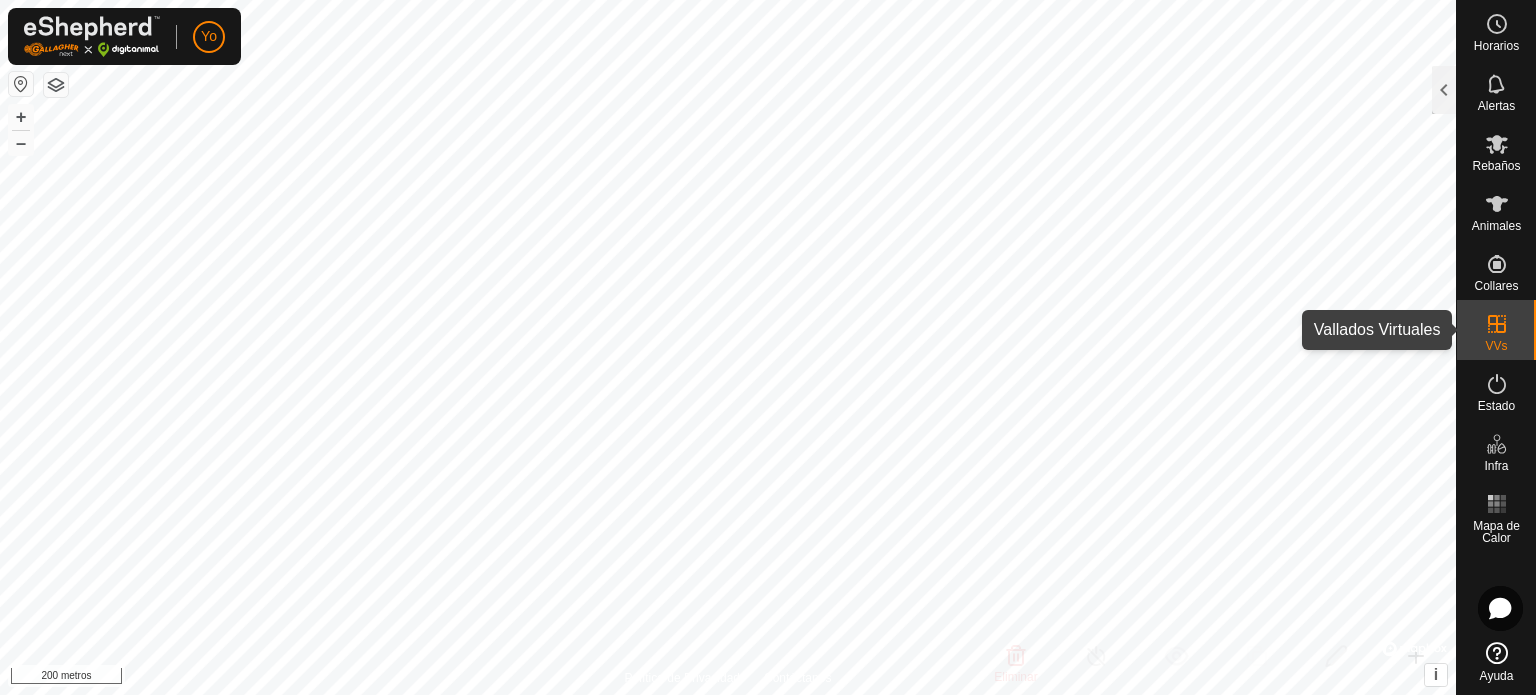 click 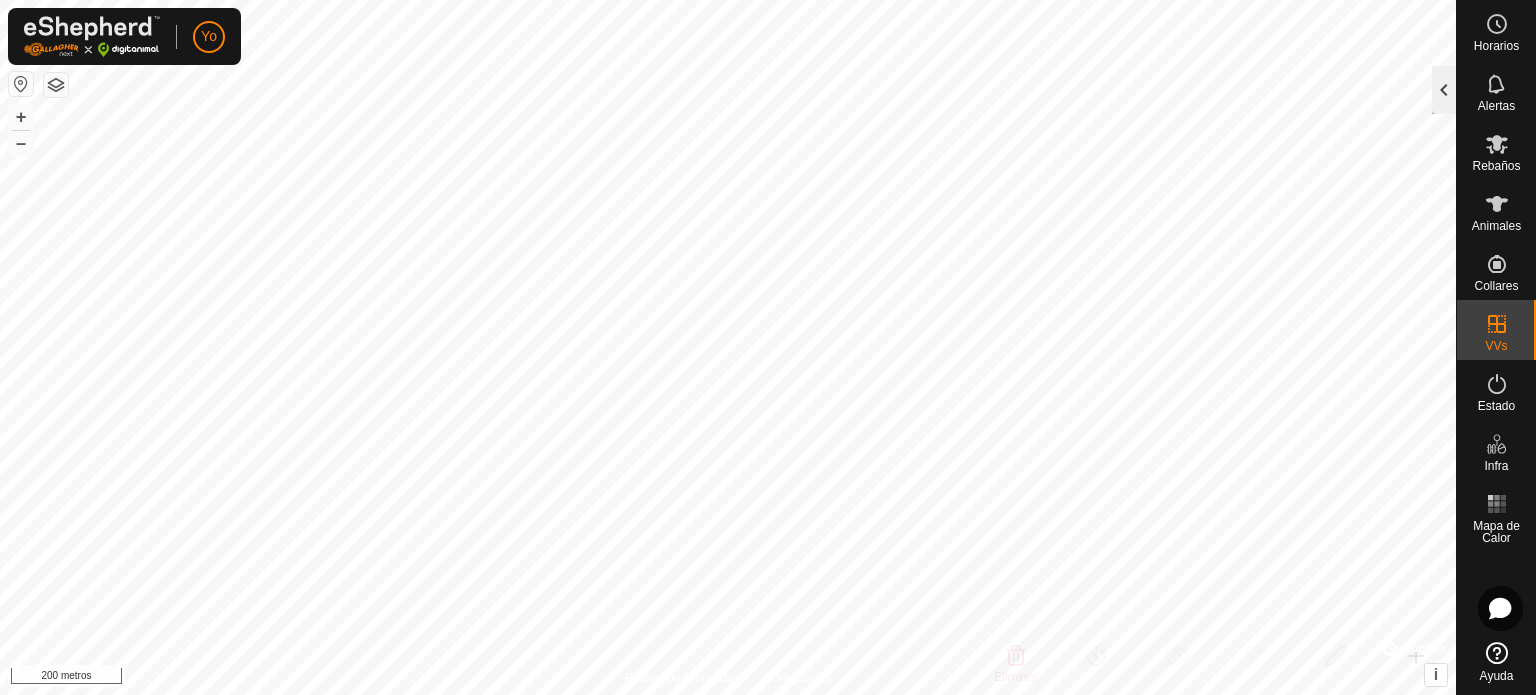 click 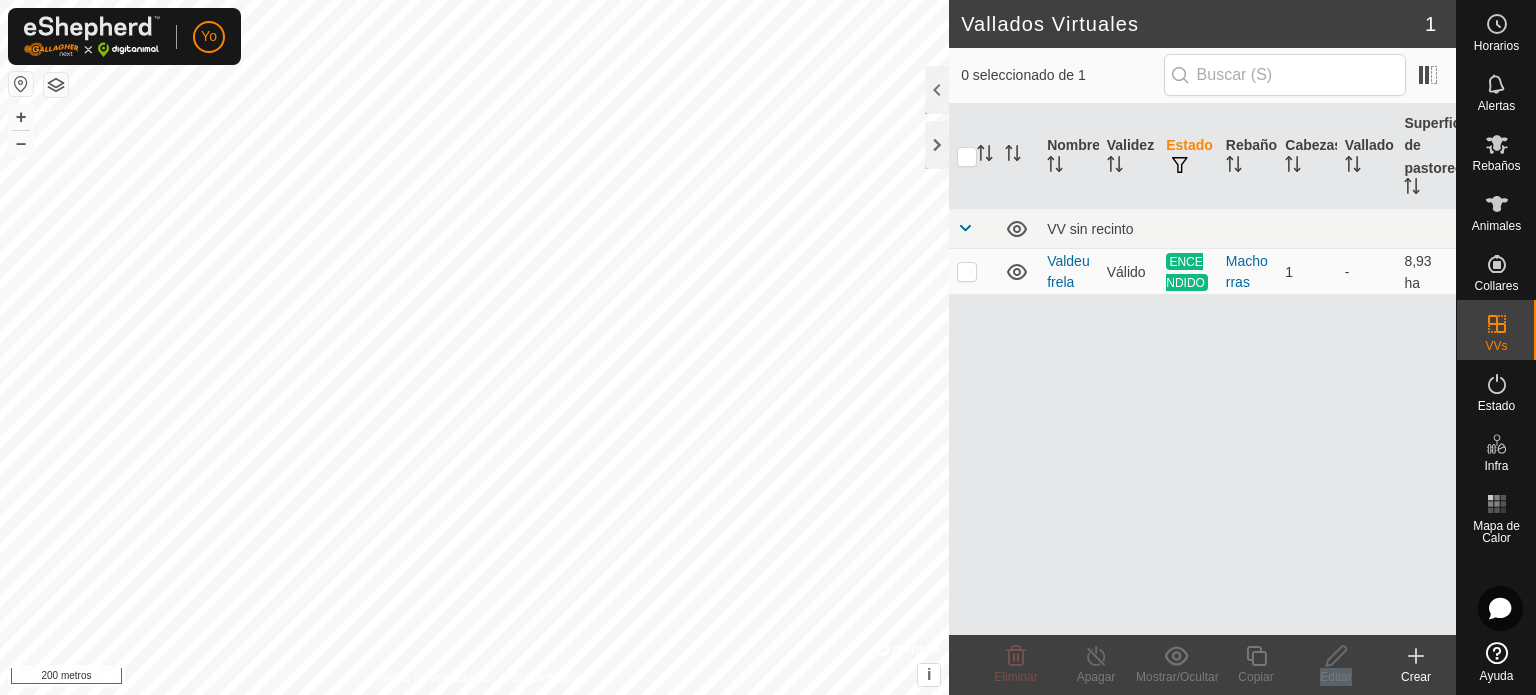drag, startPoint x: 1330, startPoint y: 659, endPoint x: 1414, endPoint y: 652, distance: 84.29116 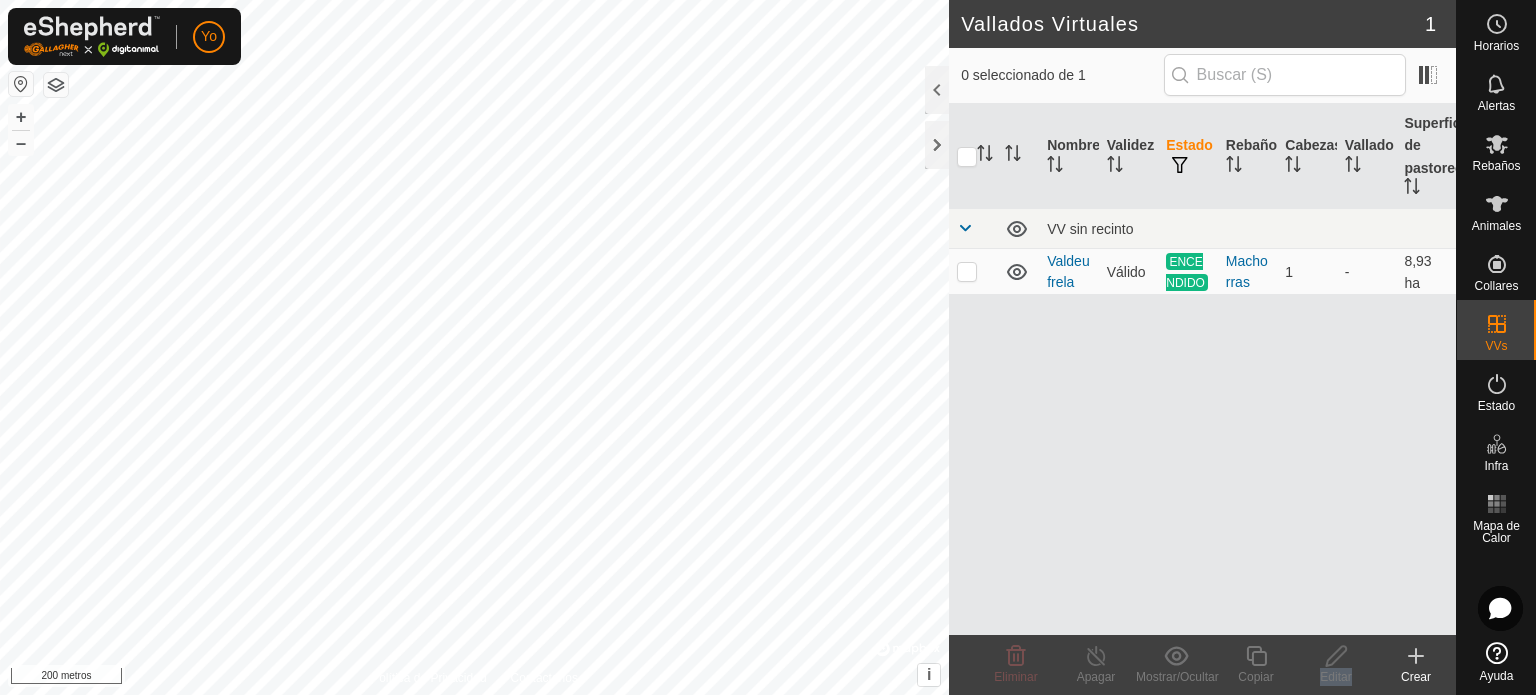 click on "Eliminar Apagar Mostrar/Ocultar Copiar Editar Crear" 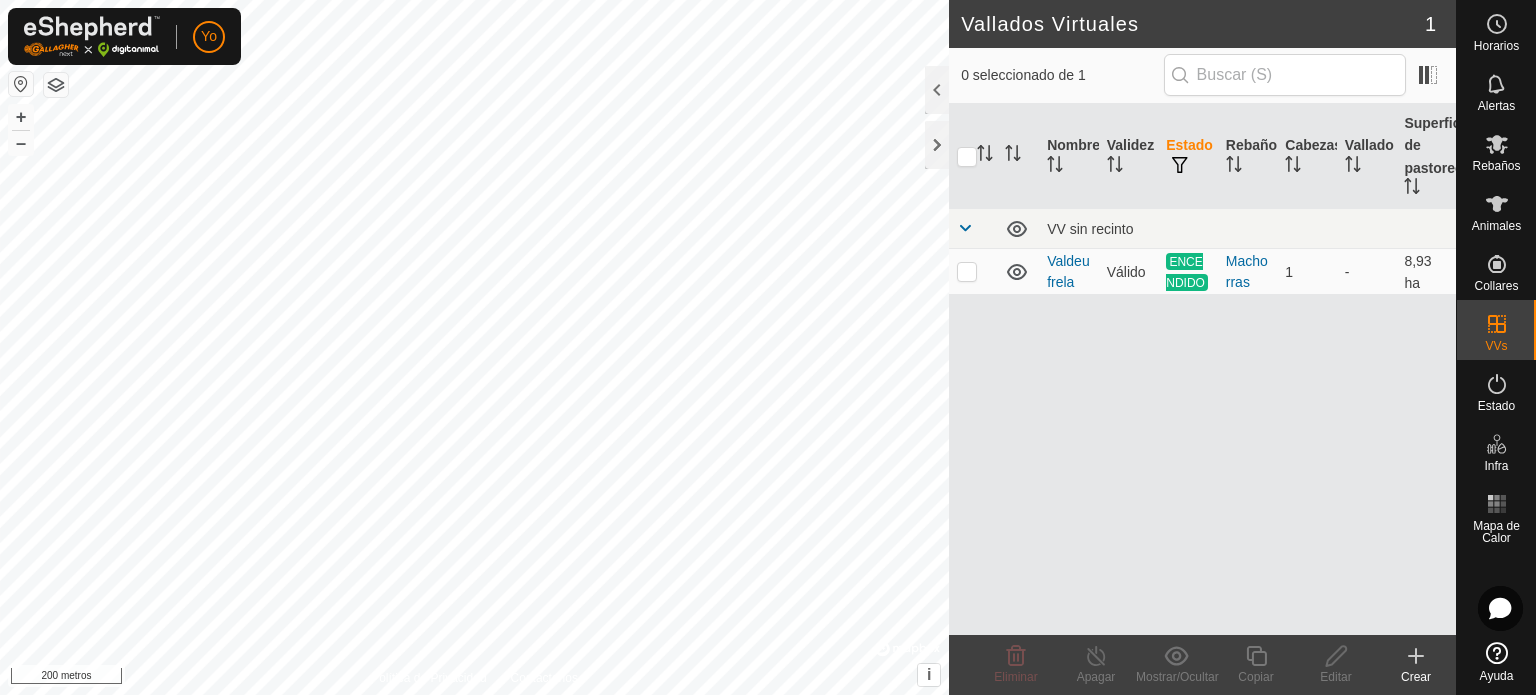 drag, startPoint x: 1414, startPoint y: 652, endPoint x: 1063, endPoint y: 531, distance: 371.27078 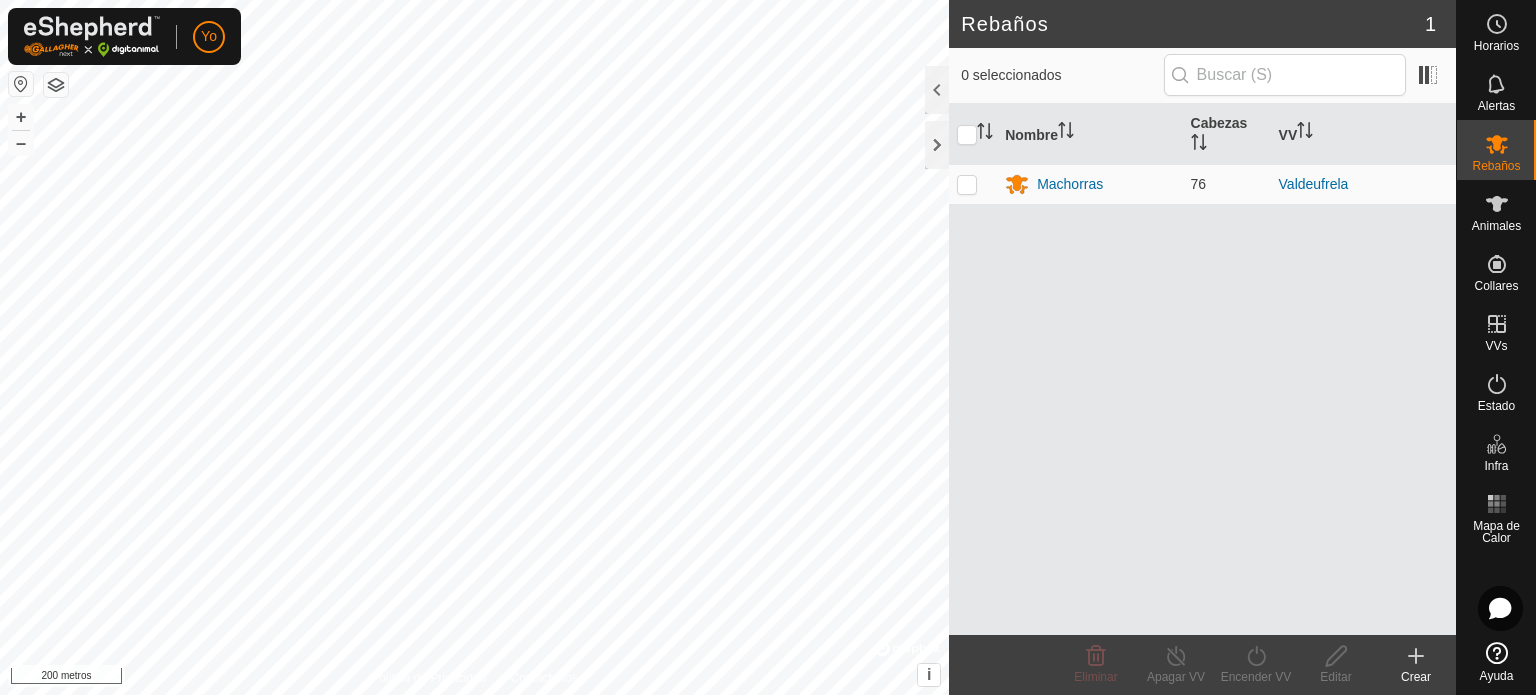 drag, startPoint x: 1424, startPoint y: 71, endPoint x: 1032, endPoint y: 639, distance: 690.1362 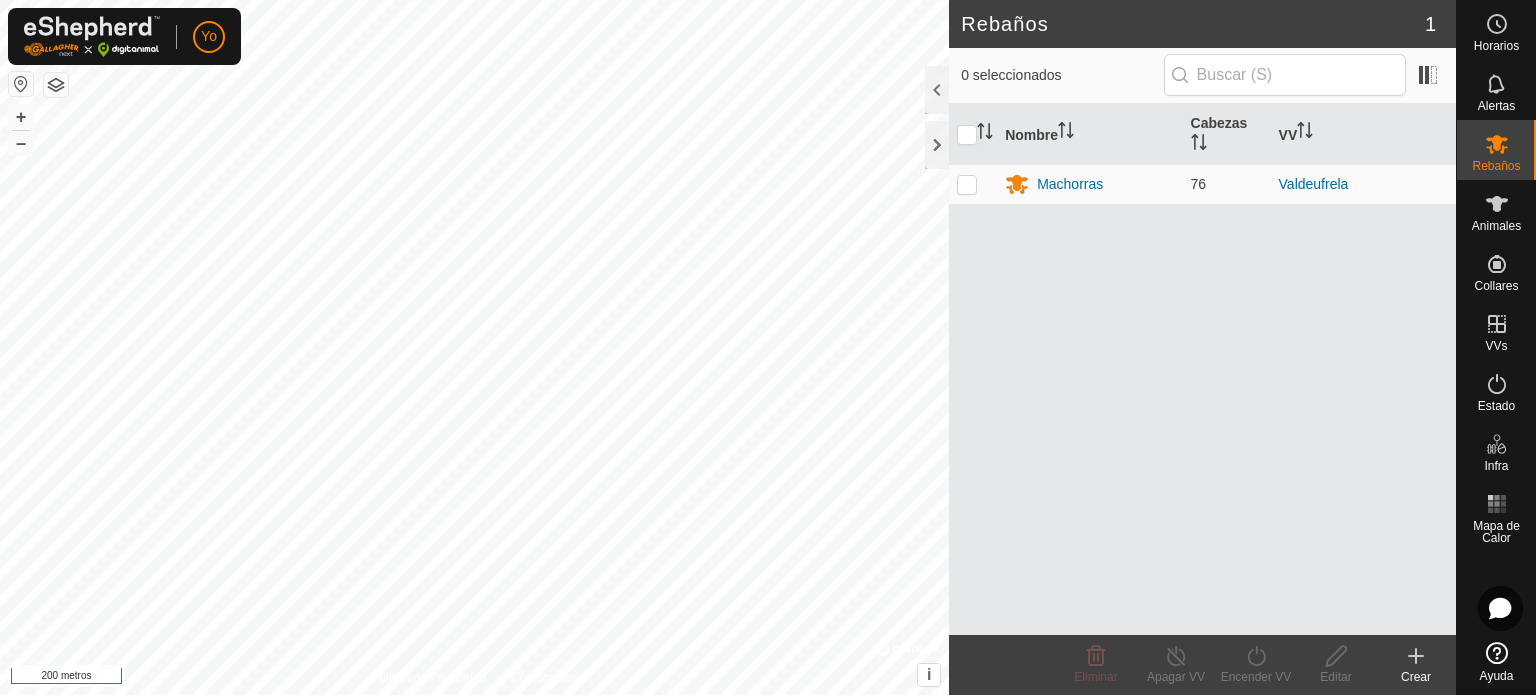click on "Eliminar Apagar VV Encender VV Editar Crear" 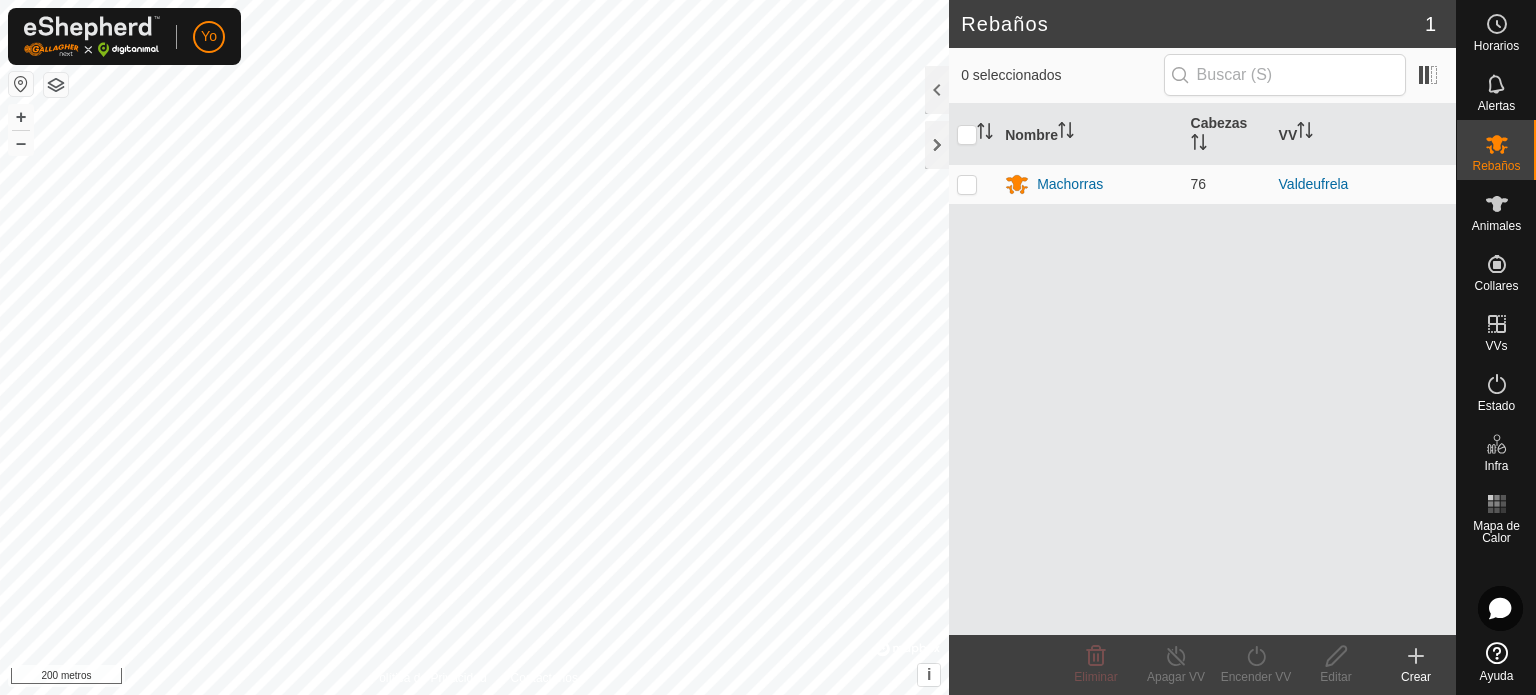 click 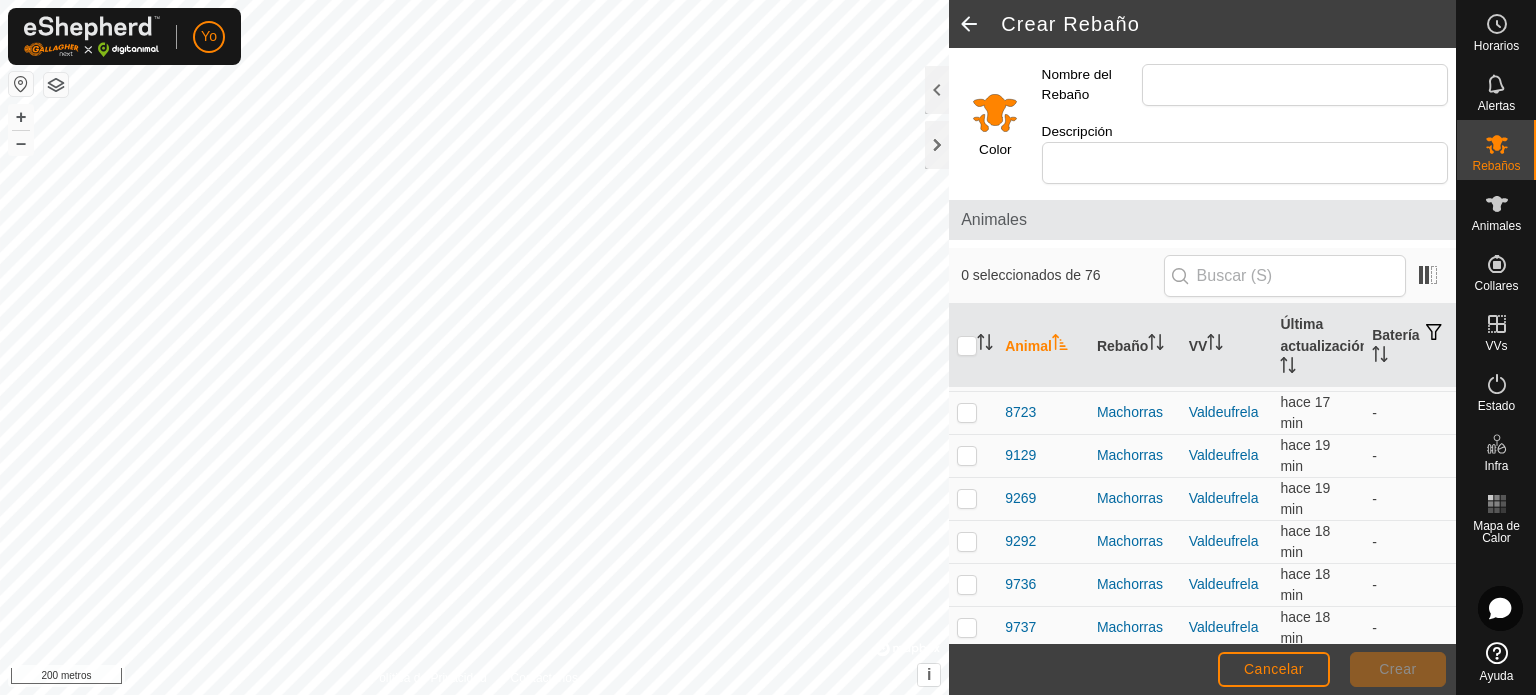scroll, scrollTop: 2975, scrollLeft: 0, axis: vertical 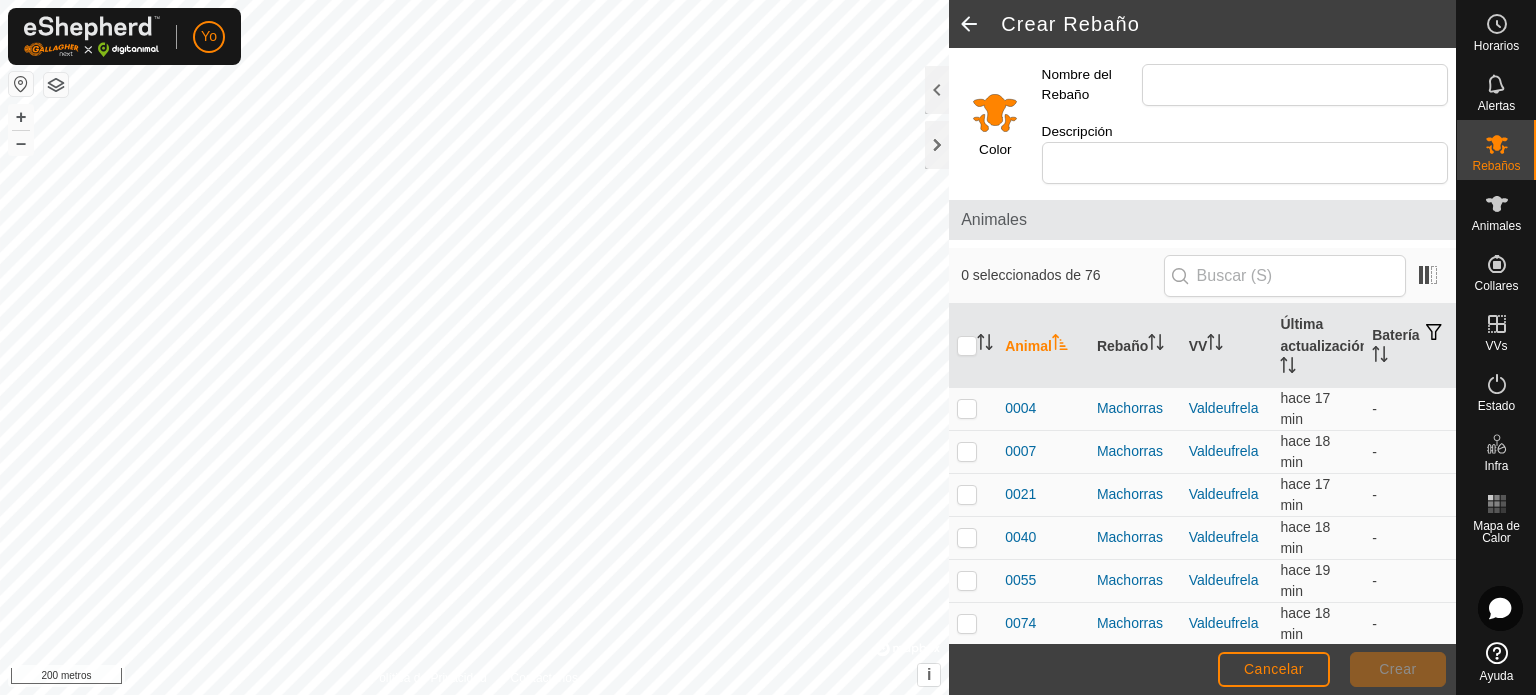 click 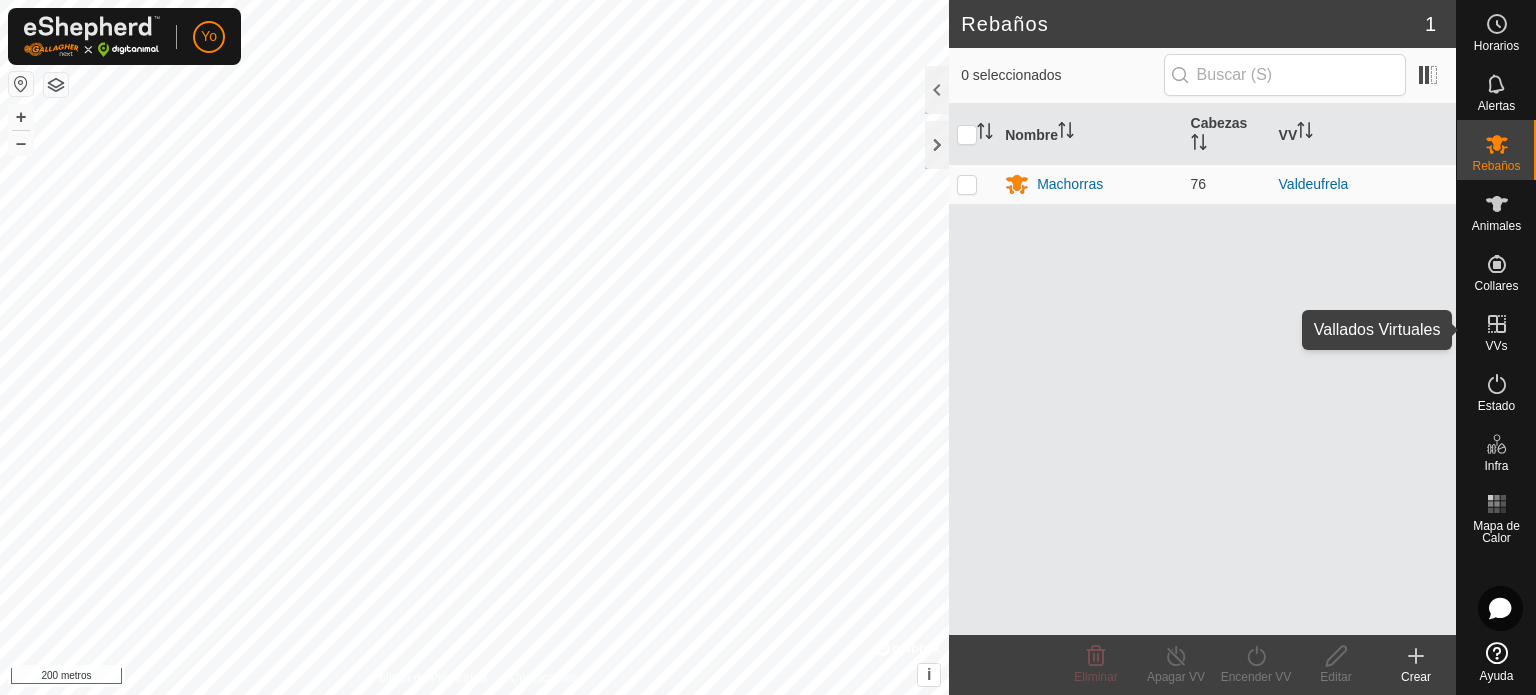 click 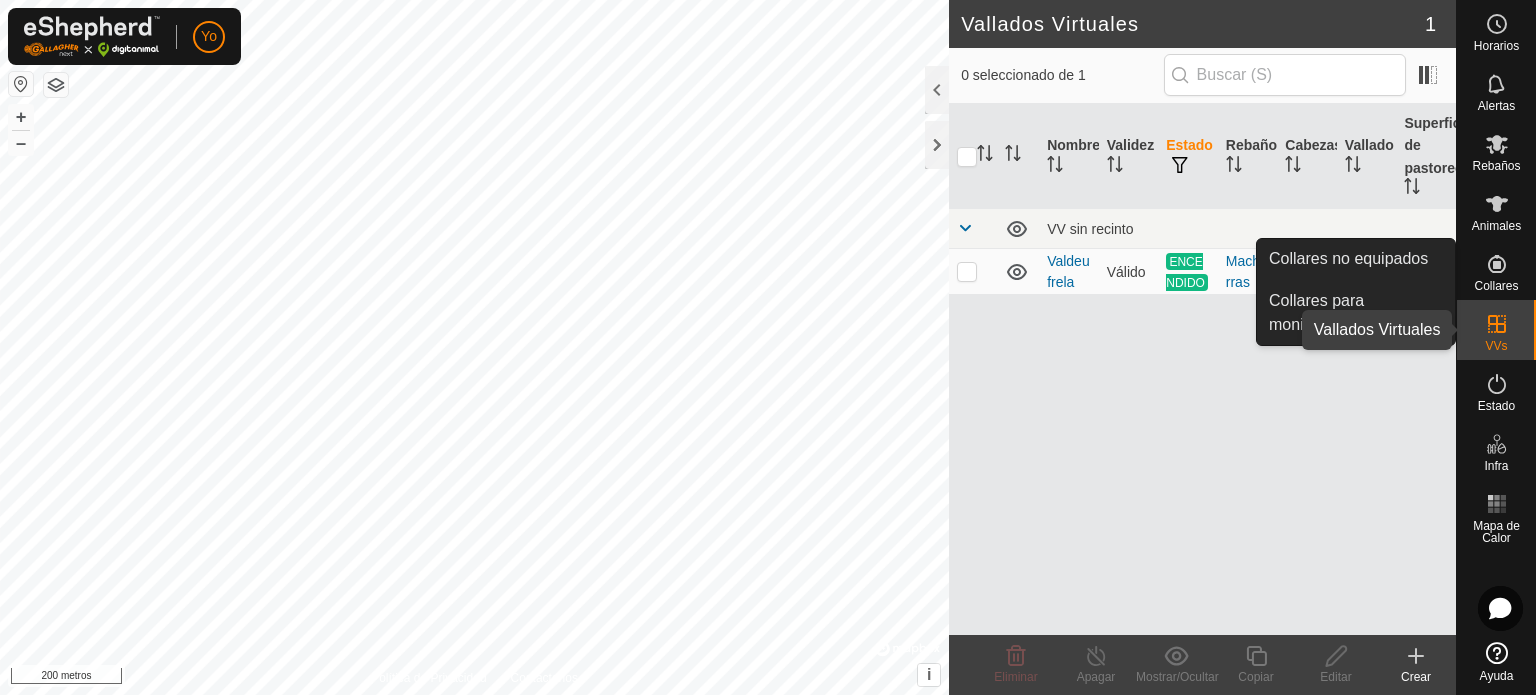 click 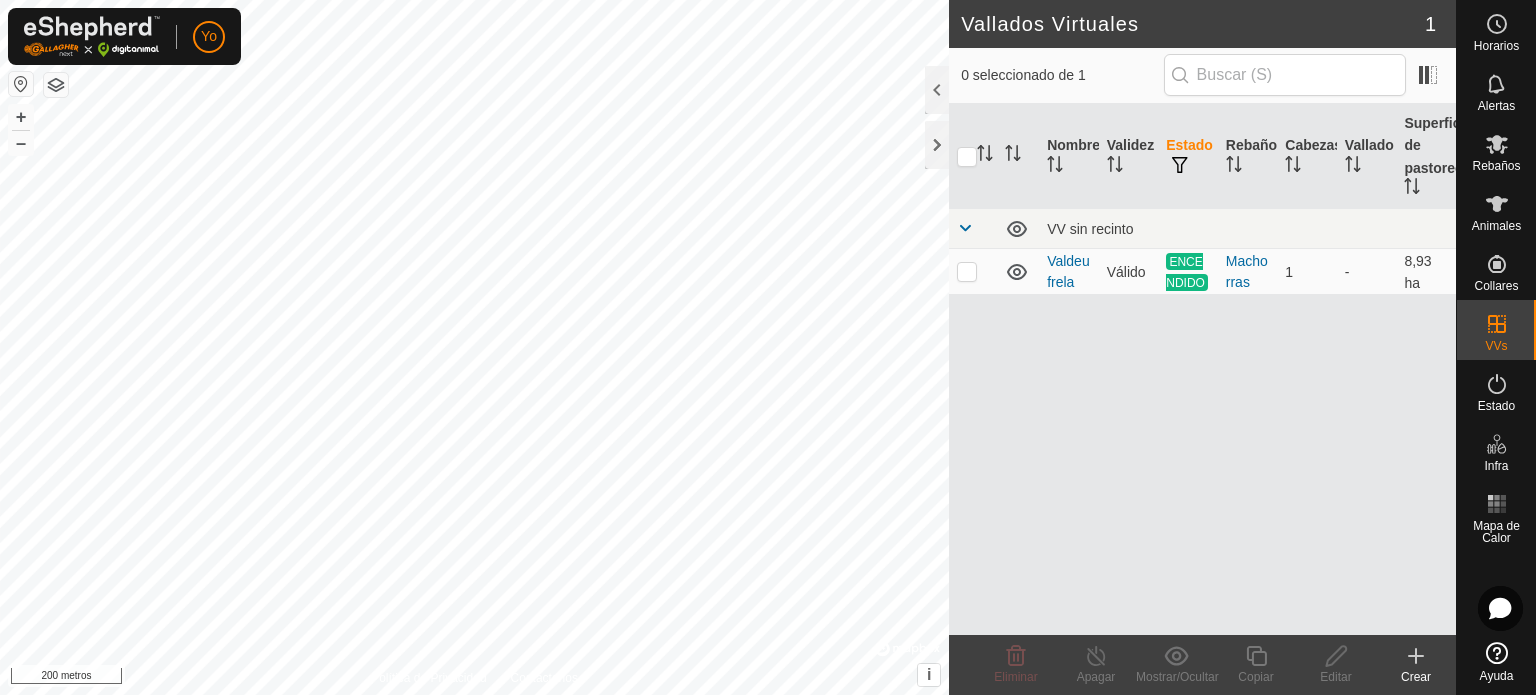 click 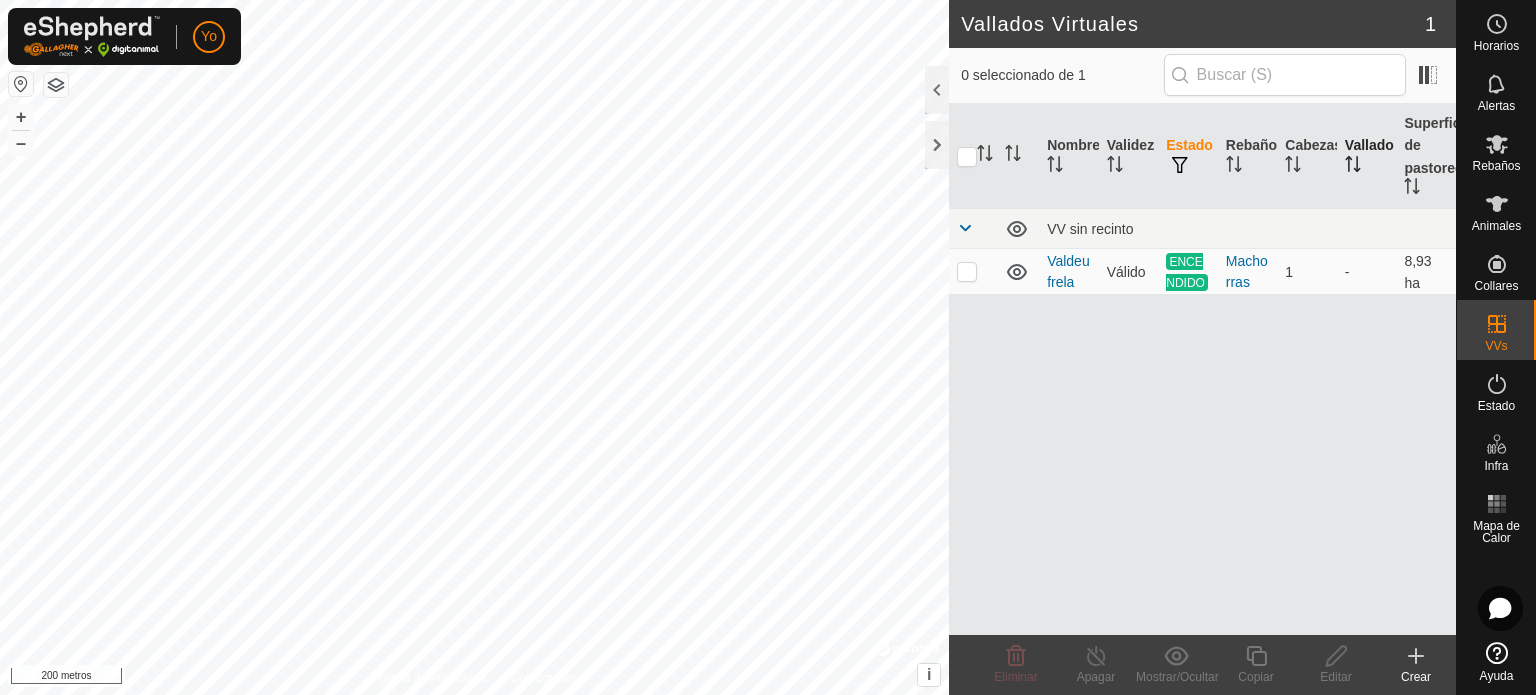 click on "Vallado" at bounding box center (1369, 145) 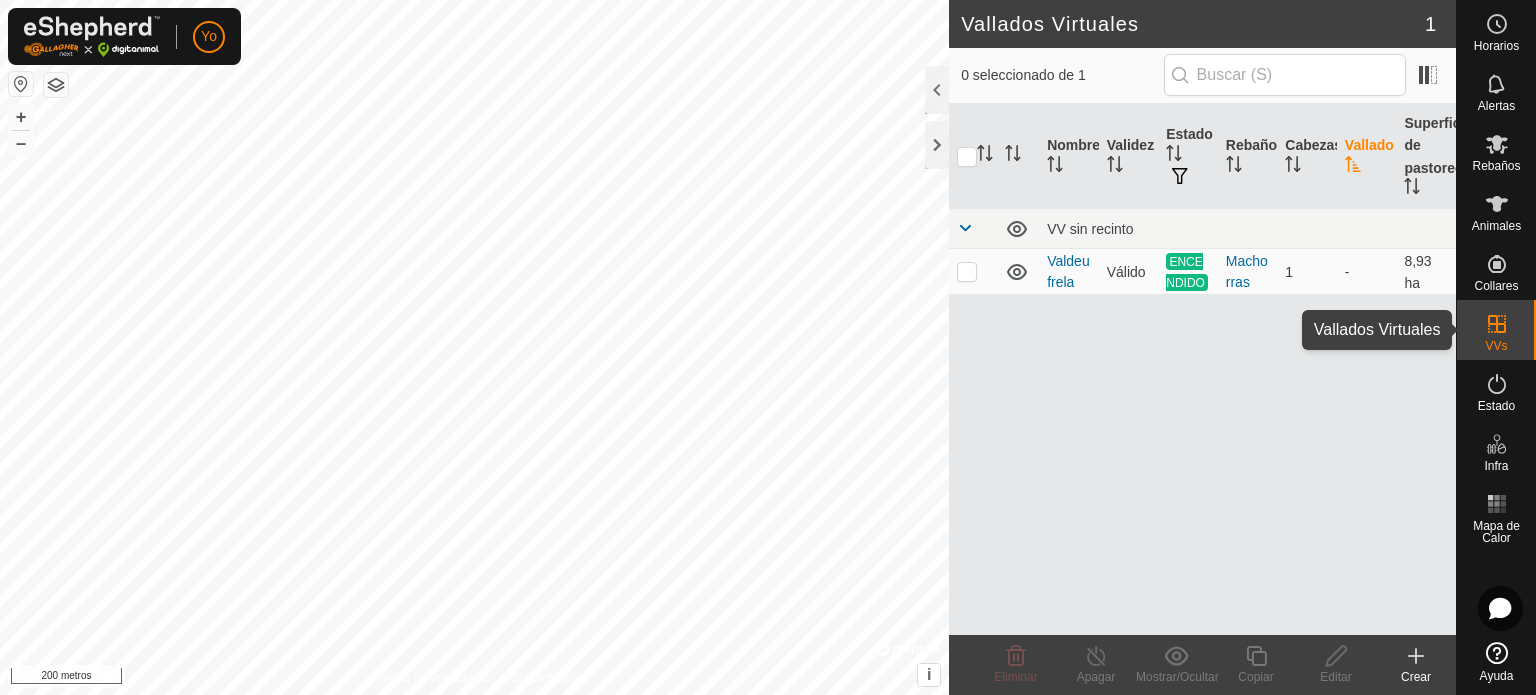 click 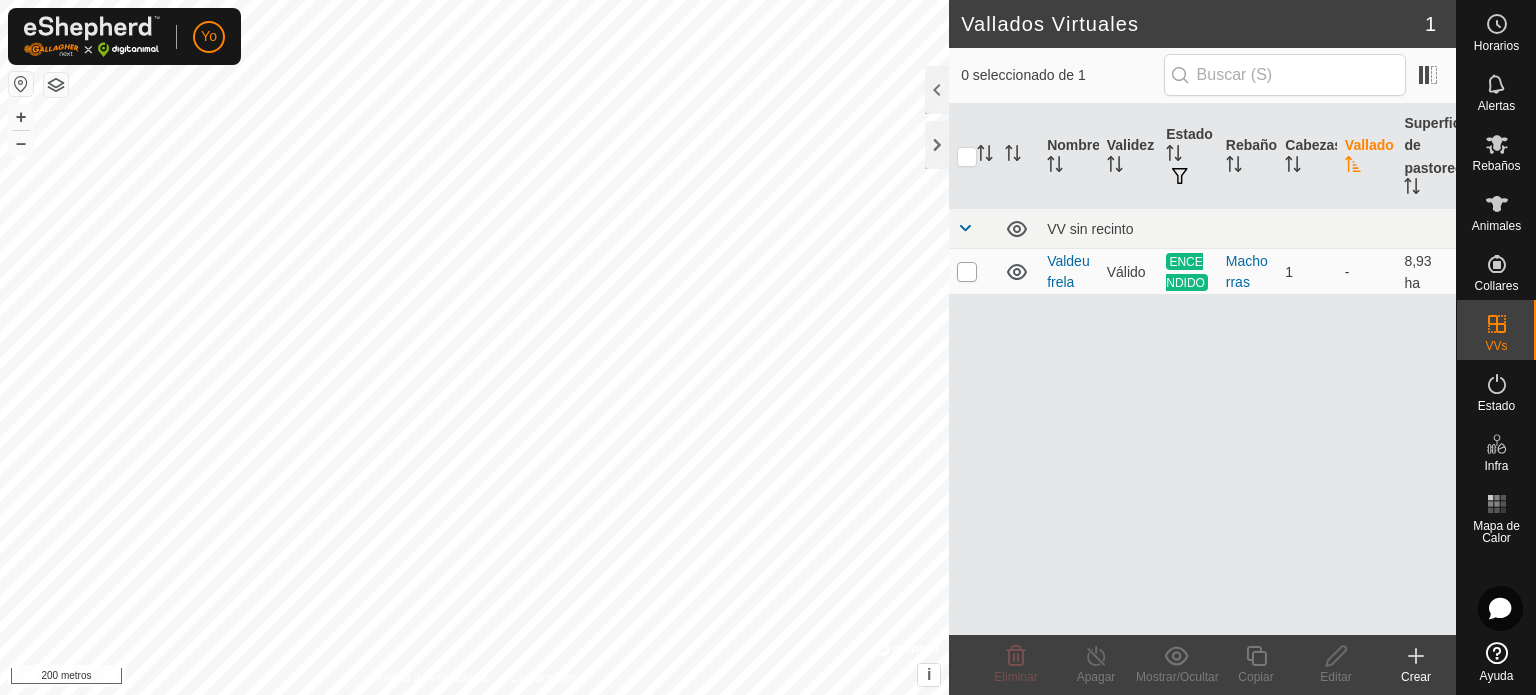 click at bounding box center [967, 272] 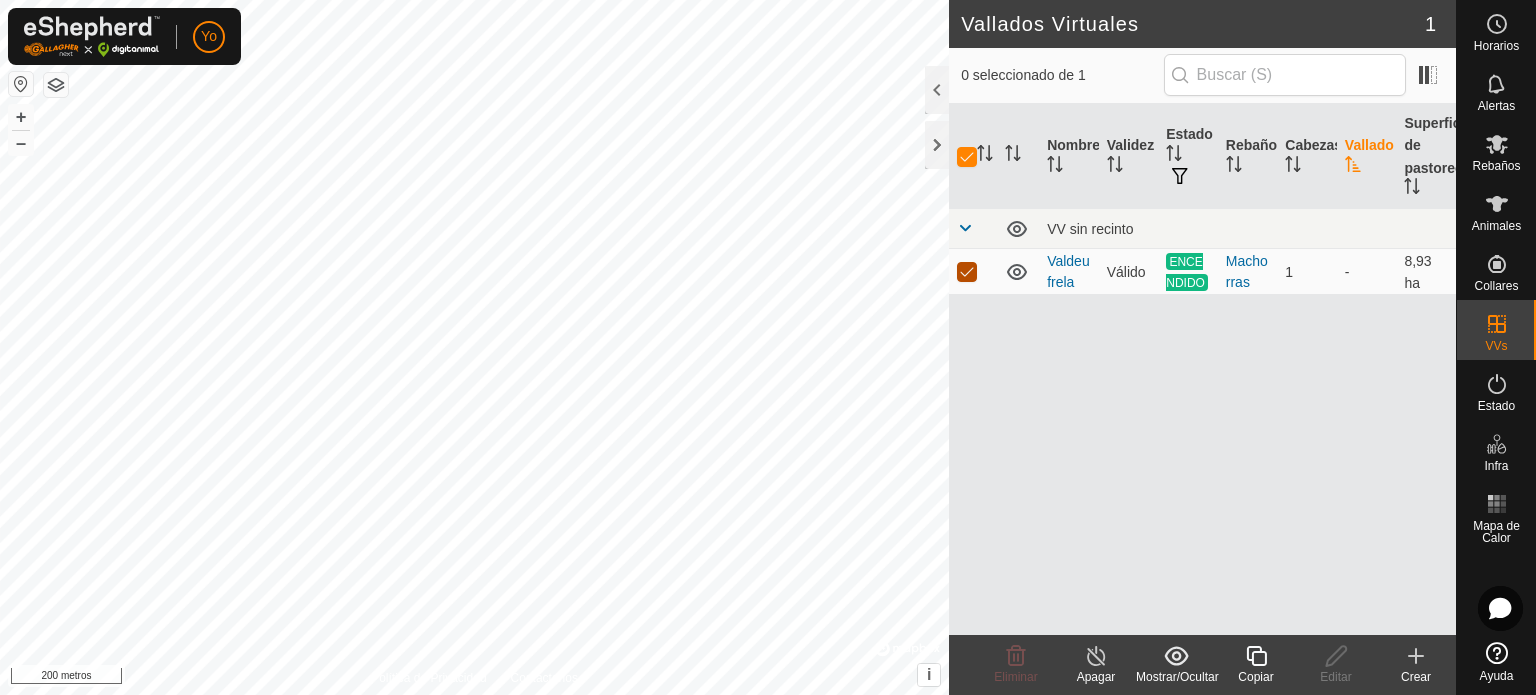 click at bounding box center (967, 272) 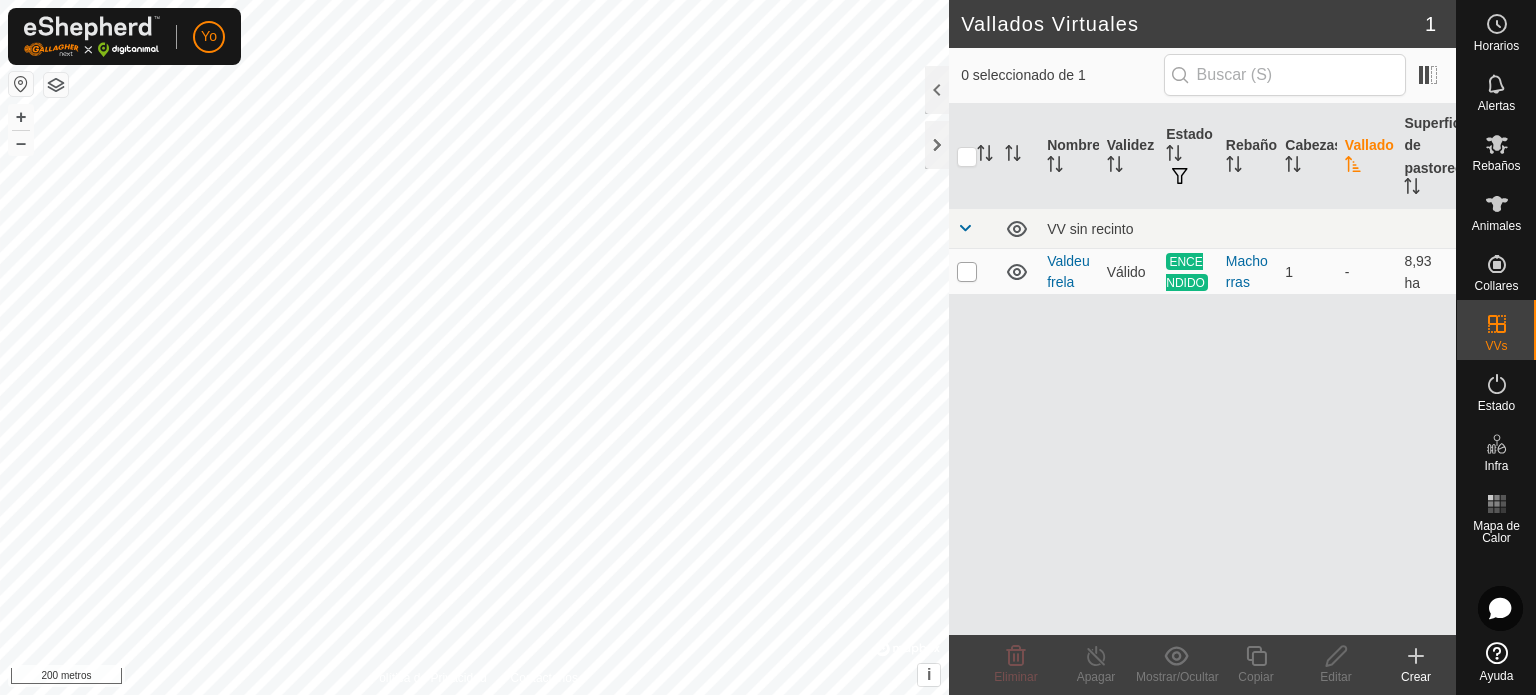 click at bounding box center (967, 272) 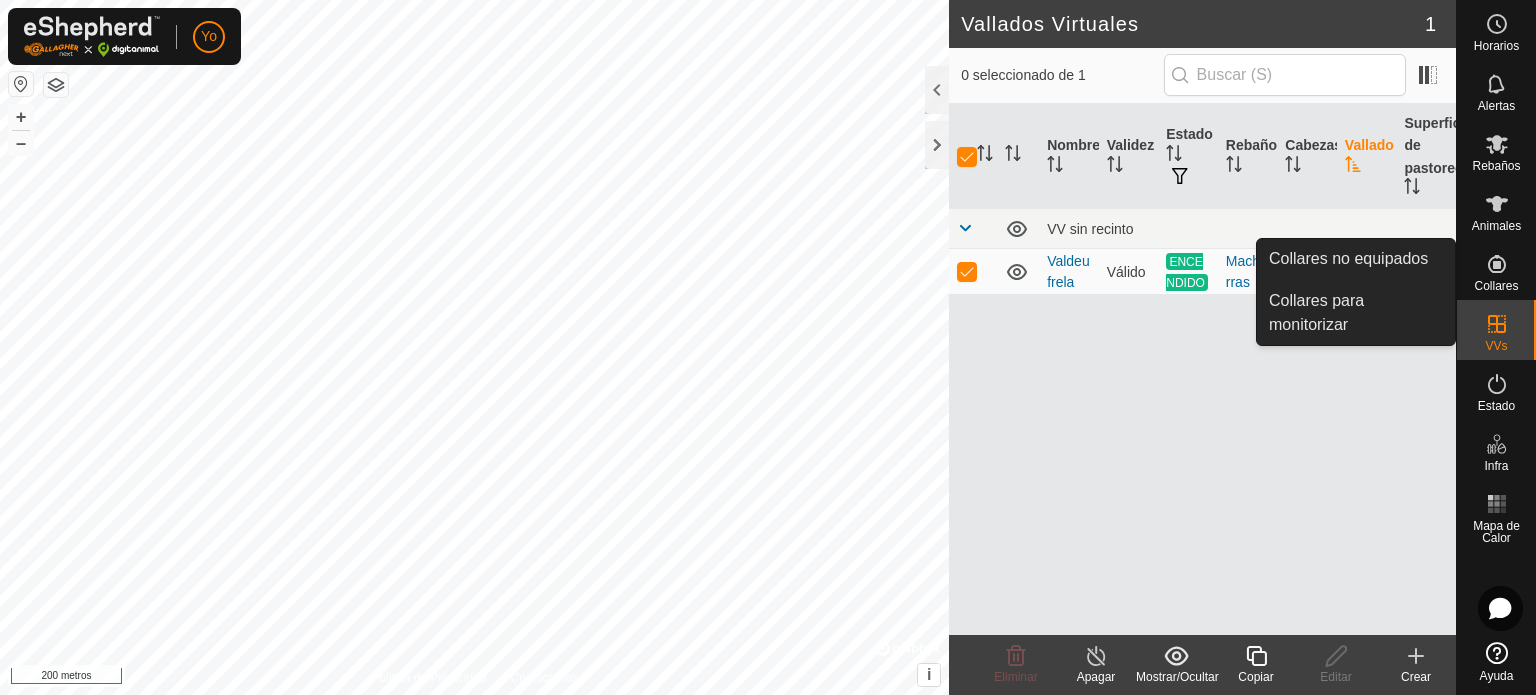 click 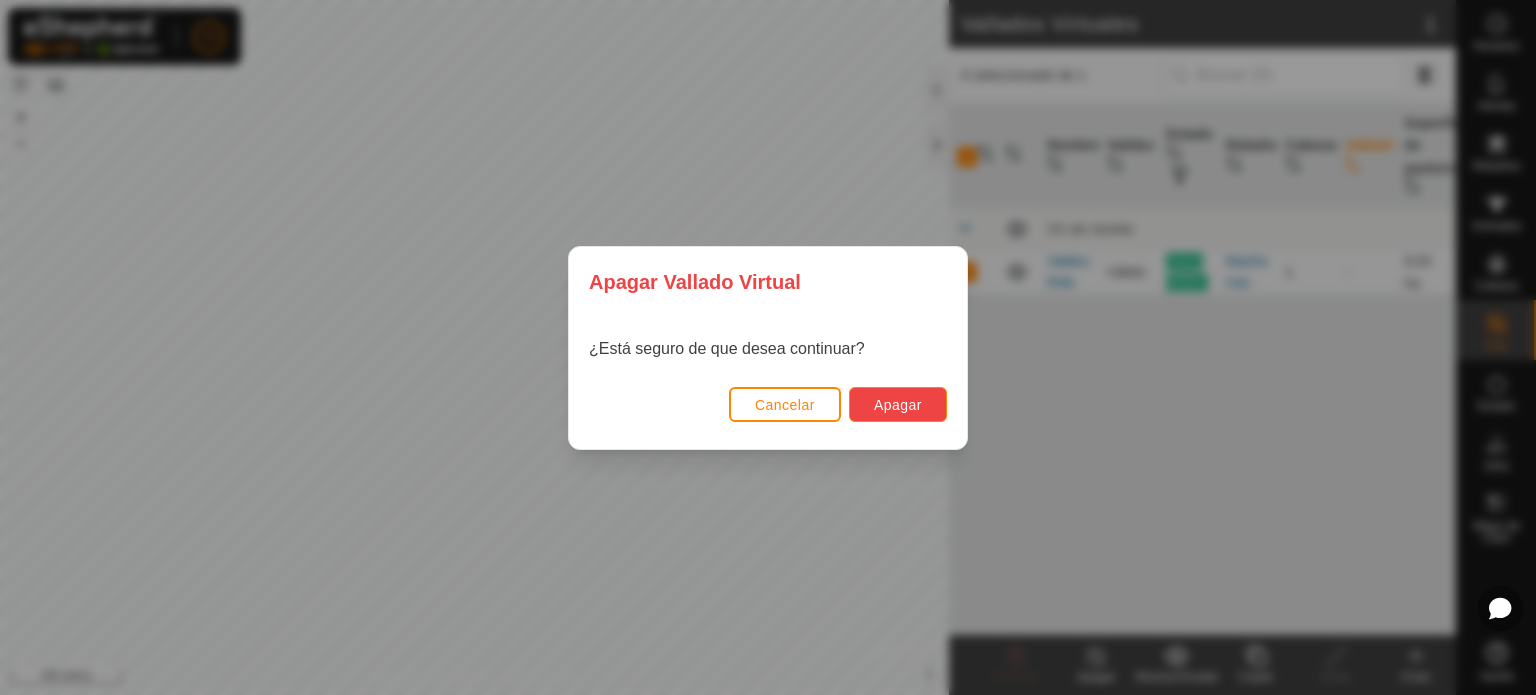 click on "Apagar" at bounding box center (898, 405) 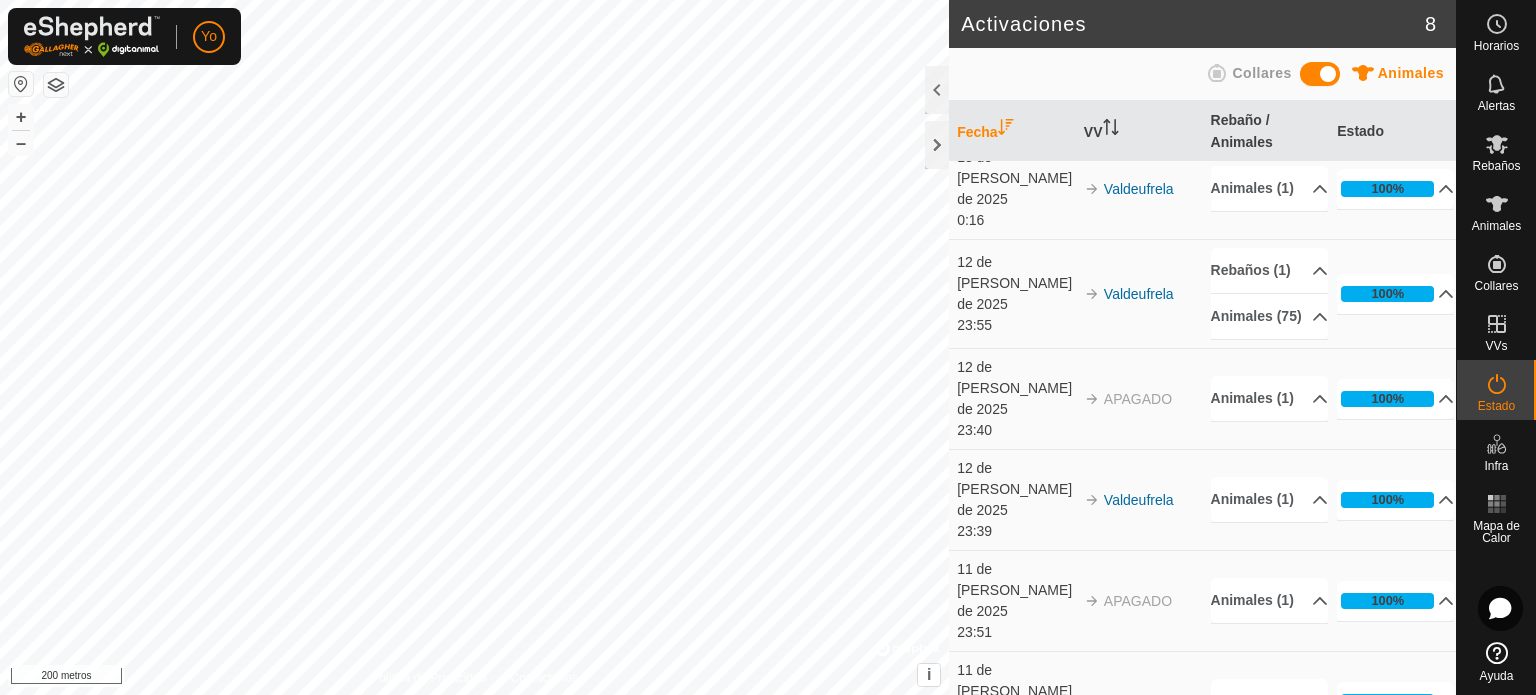 scroll, scrollTop: 352, scrollLeft: 0, axis: vertical 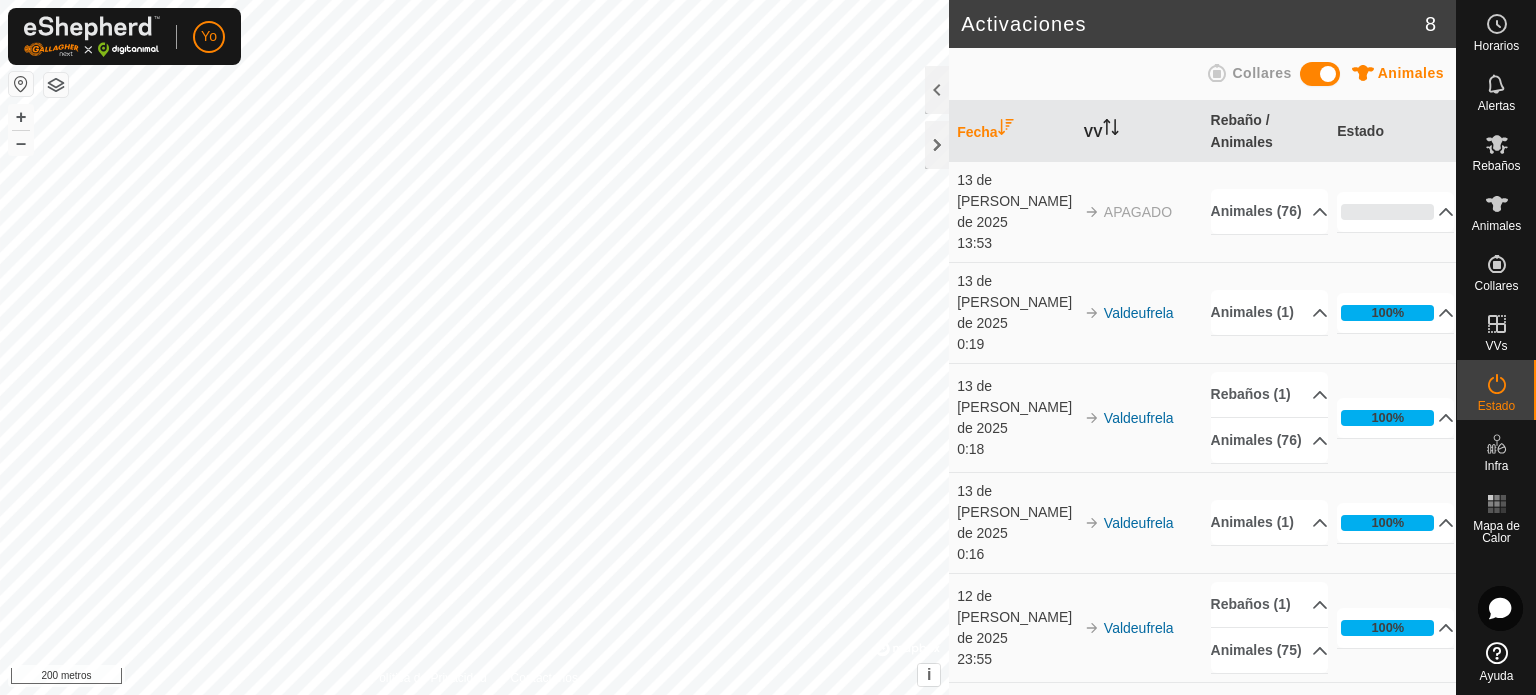 click on "VV" at bounding box center [1093, 132] 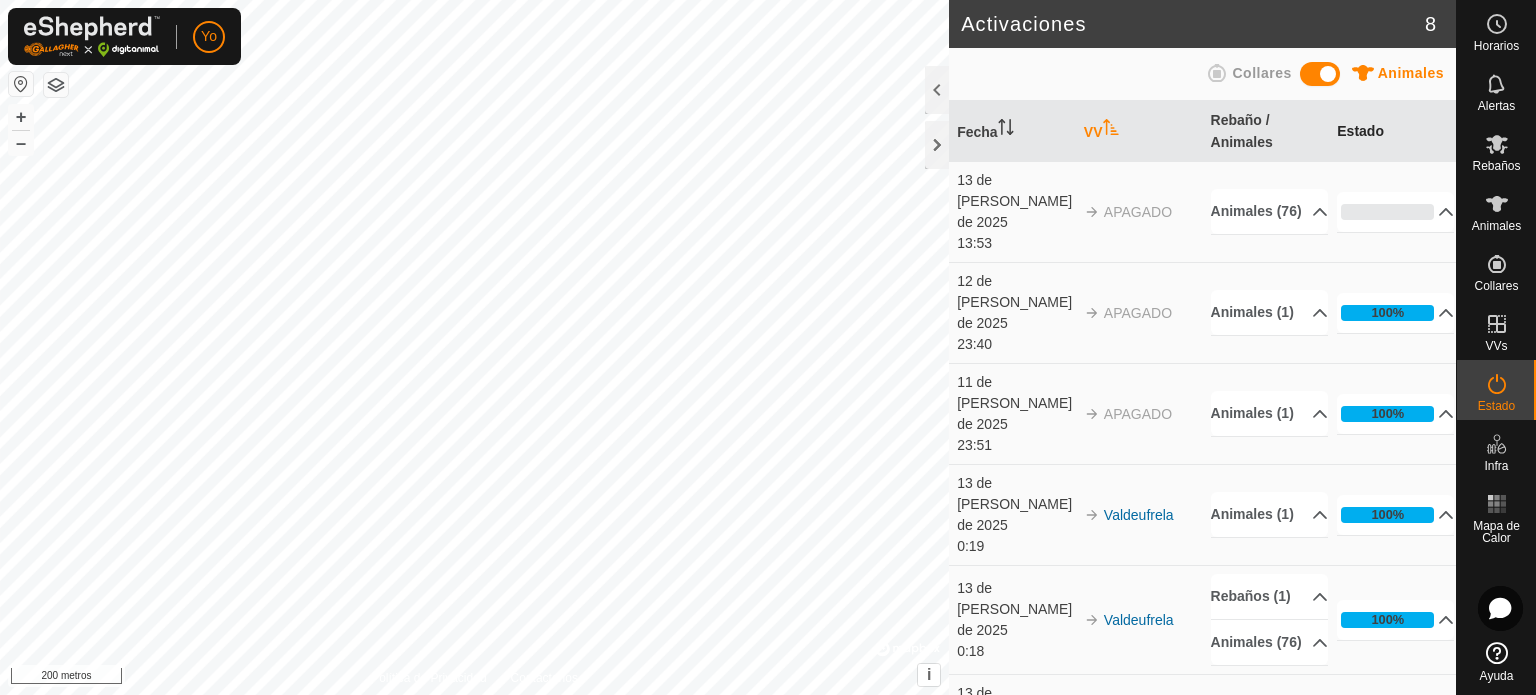 click on "Estado" at bounding box center [1360, 131] 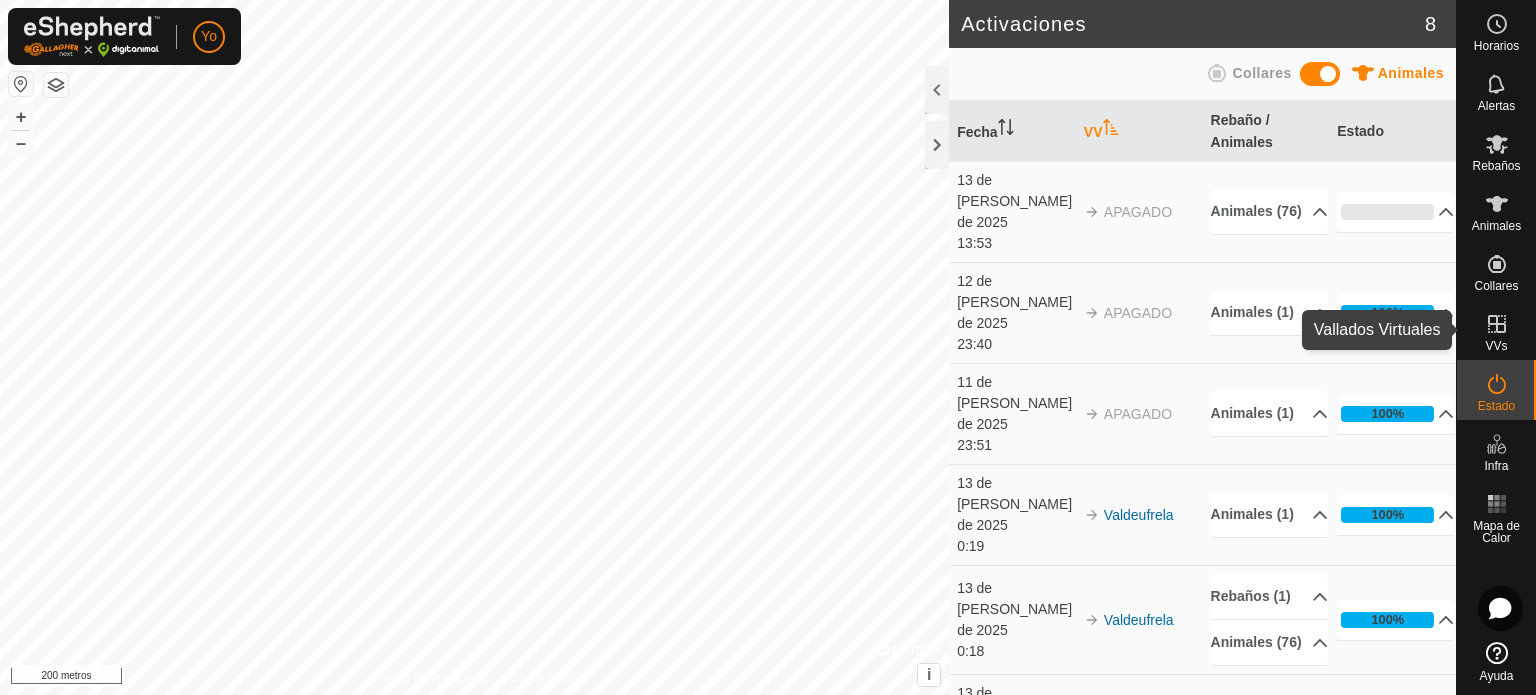 click at bounding box center (1497, 324) 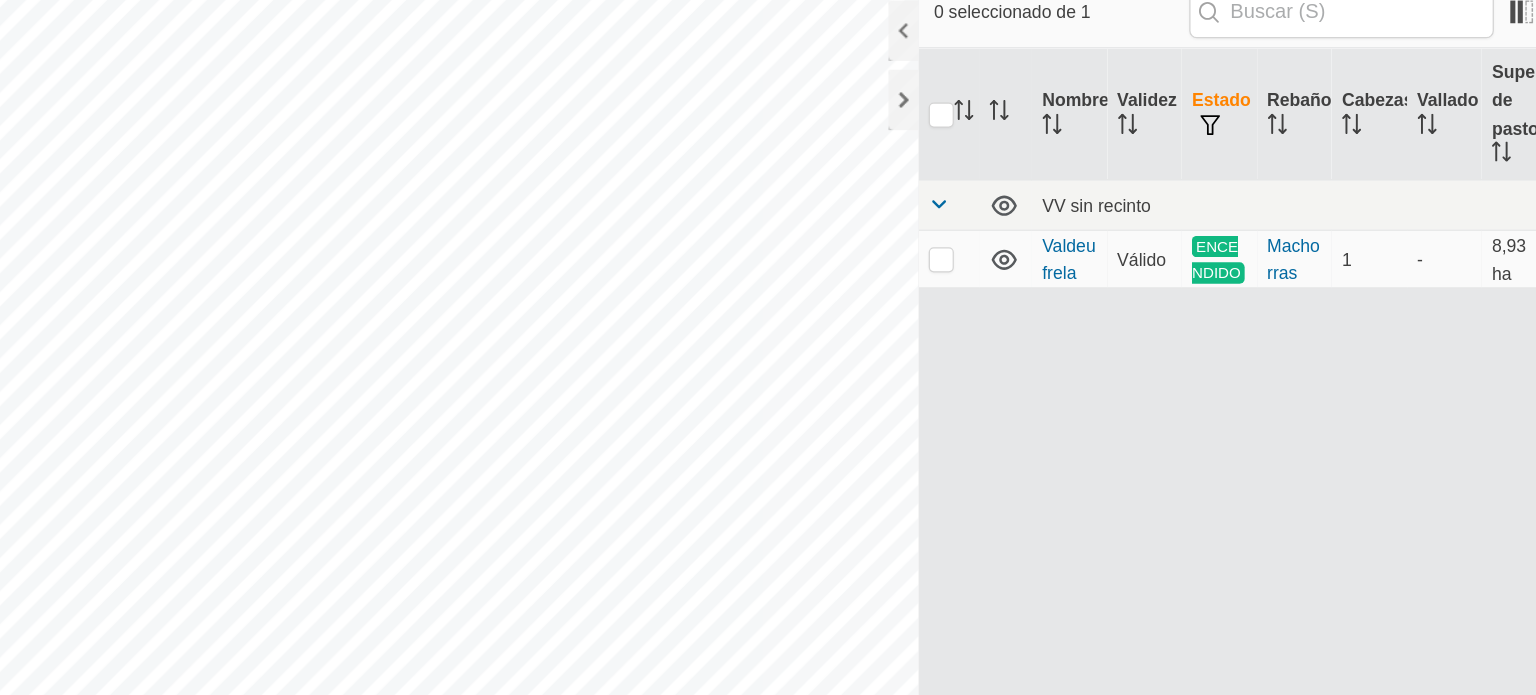 drag, startPoint x: 969, startPoint y: 305, endPoint x: 960, endPoint y: 228, distance: 77.52419 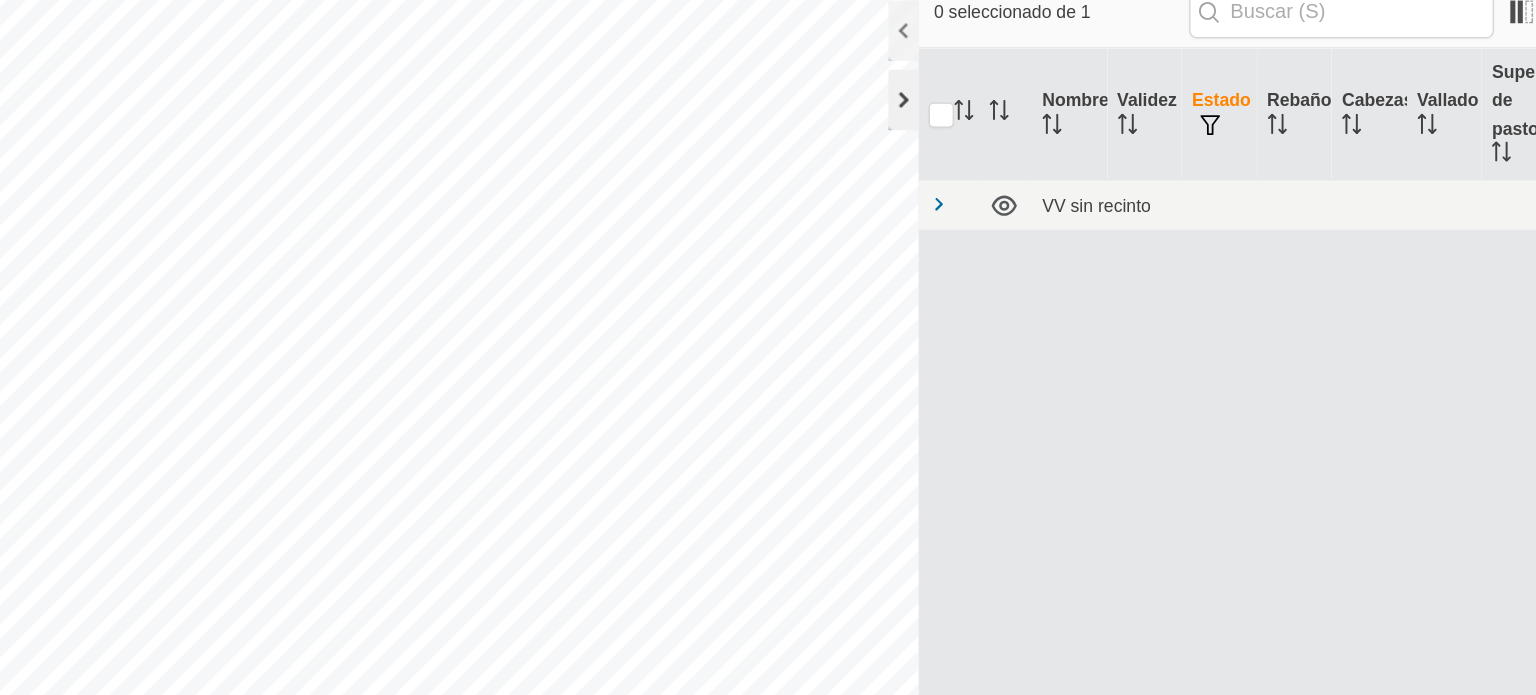 click 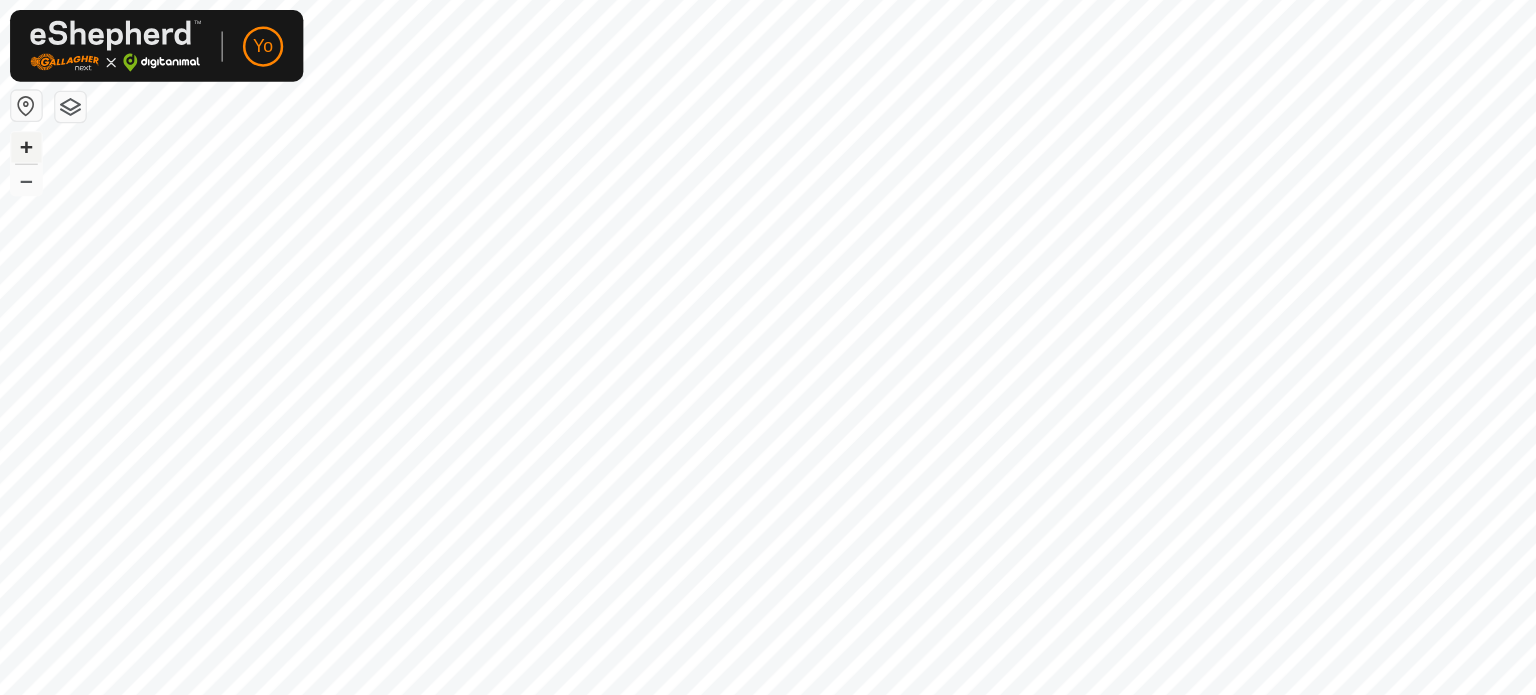 click on "+" at bounding box center (21, 116) 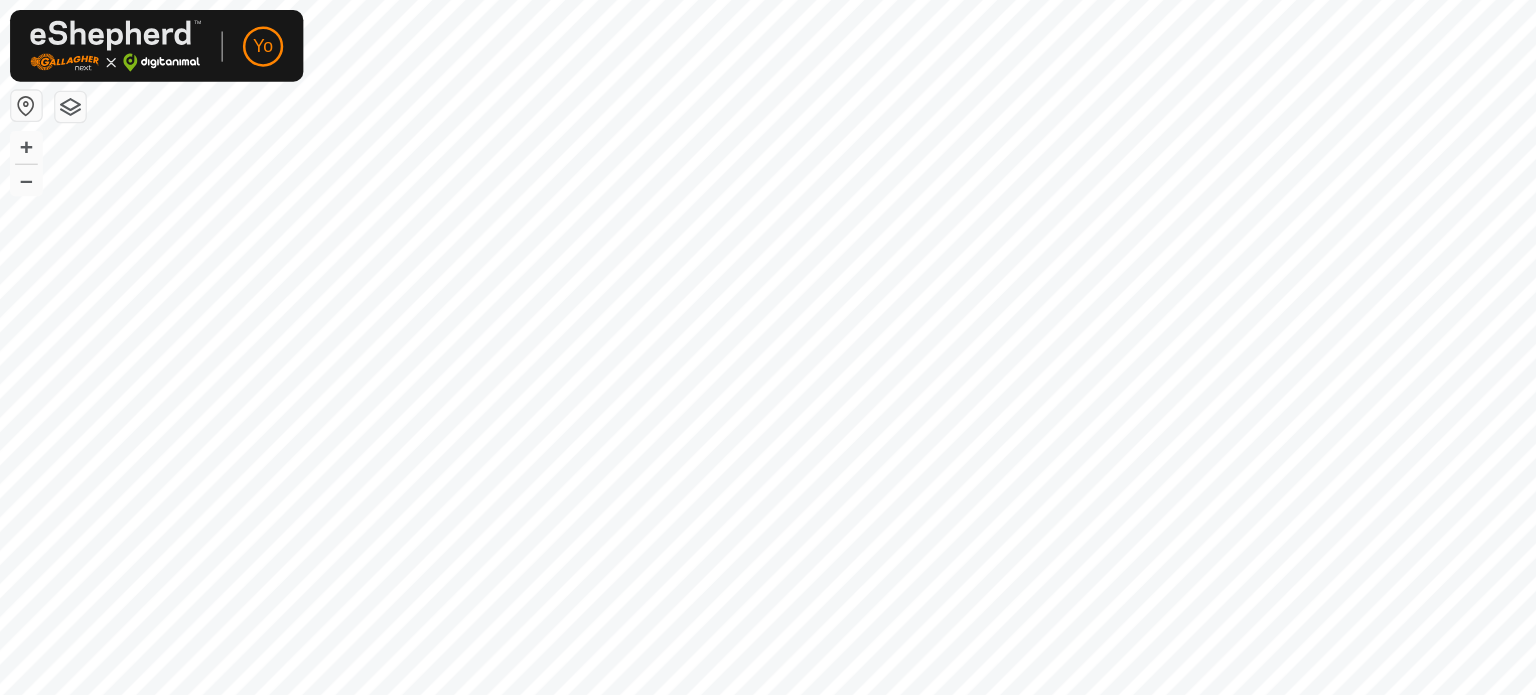 click on "Yo Horarios Alertas Rebaños Animales Collares VVs Estado Infra Mapa de Calor Ayuda Activaciones 9 Animales Collares Fecha VV Rebaño / Animales Estado 13 de julio de 2025 13:53 APAGADO Animales (76) 0007 7399 1436 8717 5280 0346 2014 0142 0021 5830 2227 1383 8207 7596 6128 5841 7603 3162 5712 4723 1381 8208 0544 4998 2015 0404 5581 9750 8650 9736 0125 8715 5614 5587 8723 2389 2458 3184 8212 7717 0133 3642 9738 3164 5606 3027 9129 5265 0055 0040 4818 6095 0074 7787 7806 3163 6135 9292 5091 2463 3032 0154 0078 1703 7784 0004 1416 6131 0091 9737 5580 9269 7811 5593 0789 70154 0% En Progreso Pendiente  76 Enviado  0 Completado Confirmado  0 Anulado  0 Cancelado  0 13 de julio de 2025 0:19 Valdeufrela Animales (1) 0544 100% En Progreso Pendiente  0 Enviado  0 Completado Confirmado  1 Anulado  0 Cancelado  0 13 de julio de 2025 0:18 Valdeufrela Rebaños (1) Machorras   Animales (76) 0007 7399 1436 8717 5280 0346 2014 0142 0021 5830 2227 1383 8207 7596 6128 5841 7603 3162 5712 4723 1381 8208 0544 4998 0" at bounding box center [768, 347] 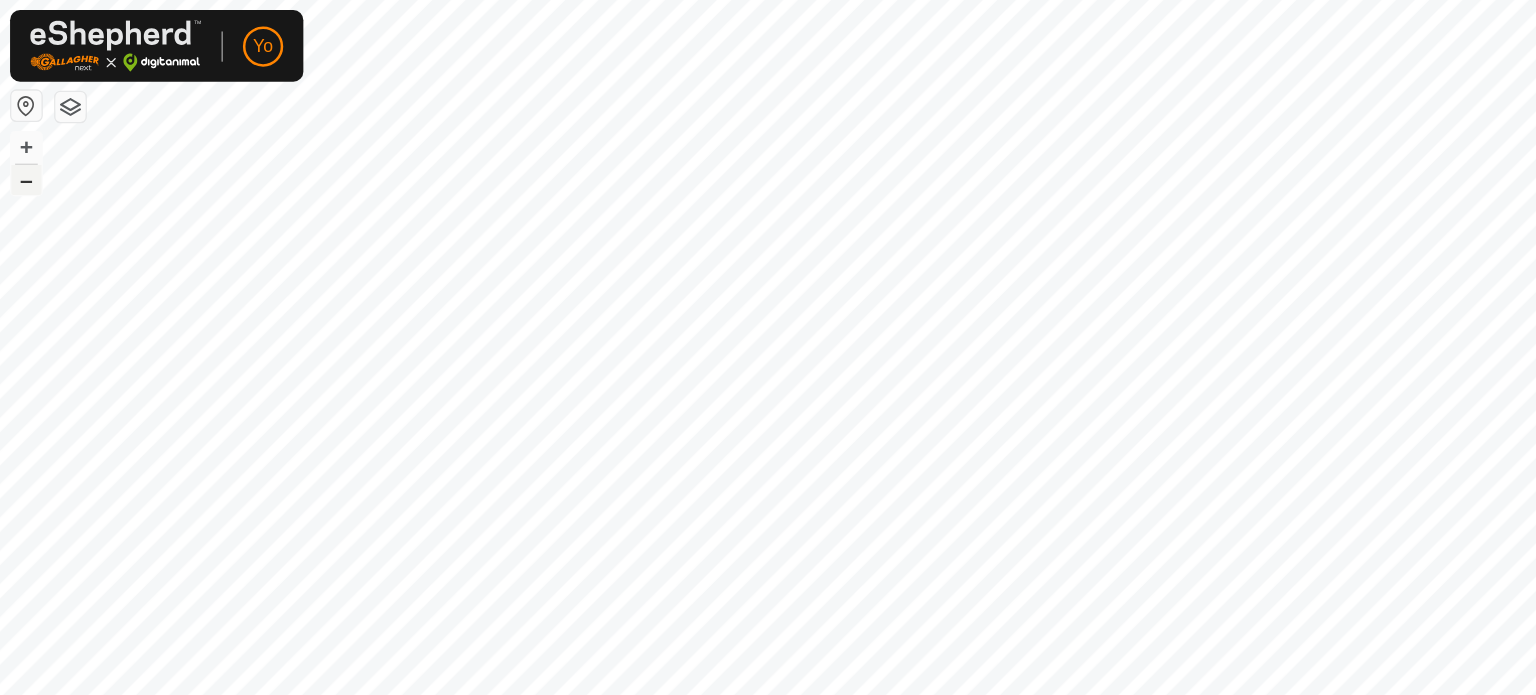 click on "–" at bounding box center (21, 142) 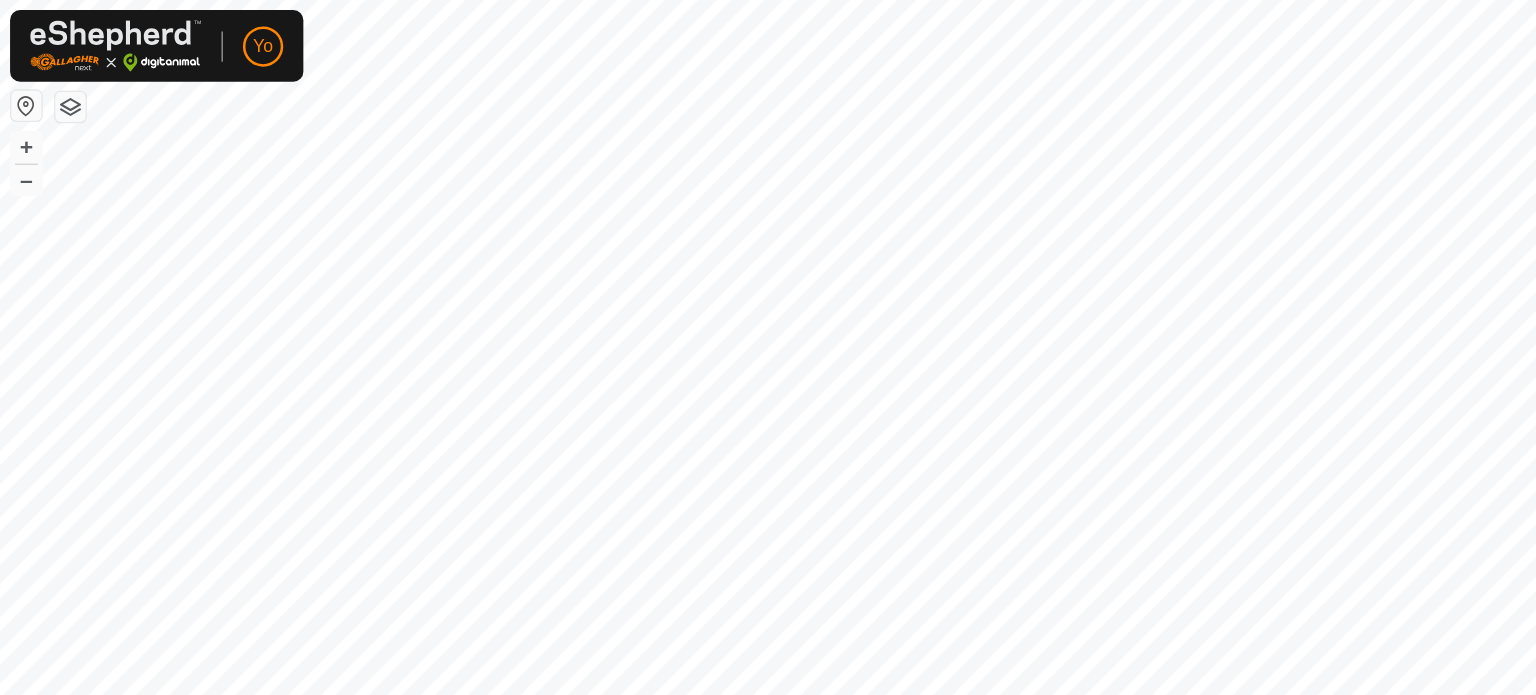 click 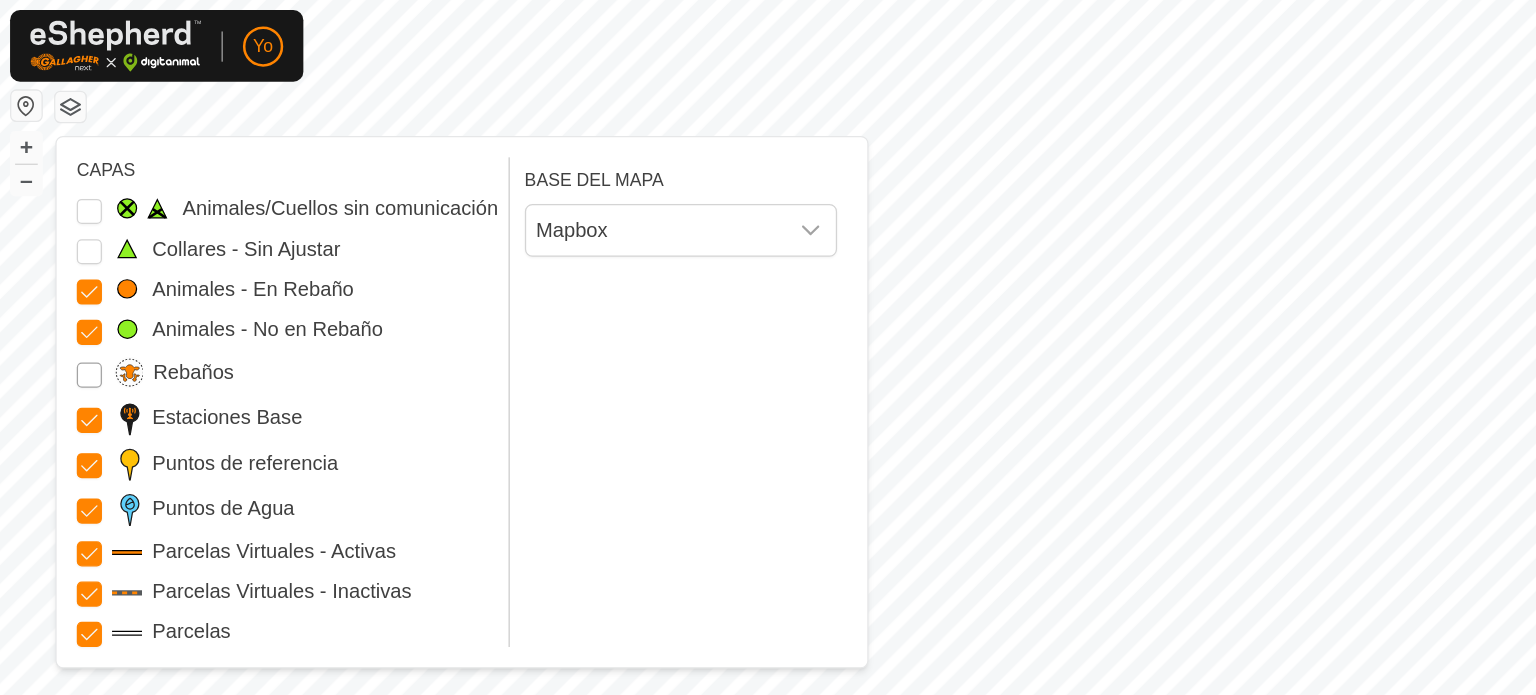 click on "Rebaños" at bounding box center (71, 298) 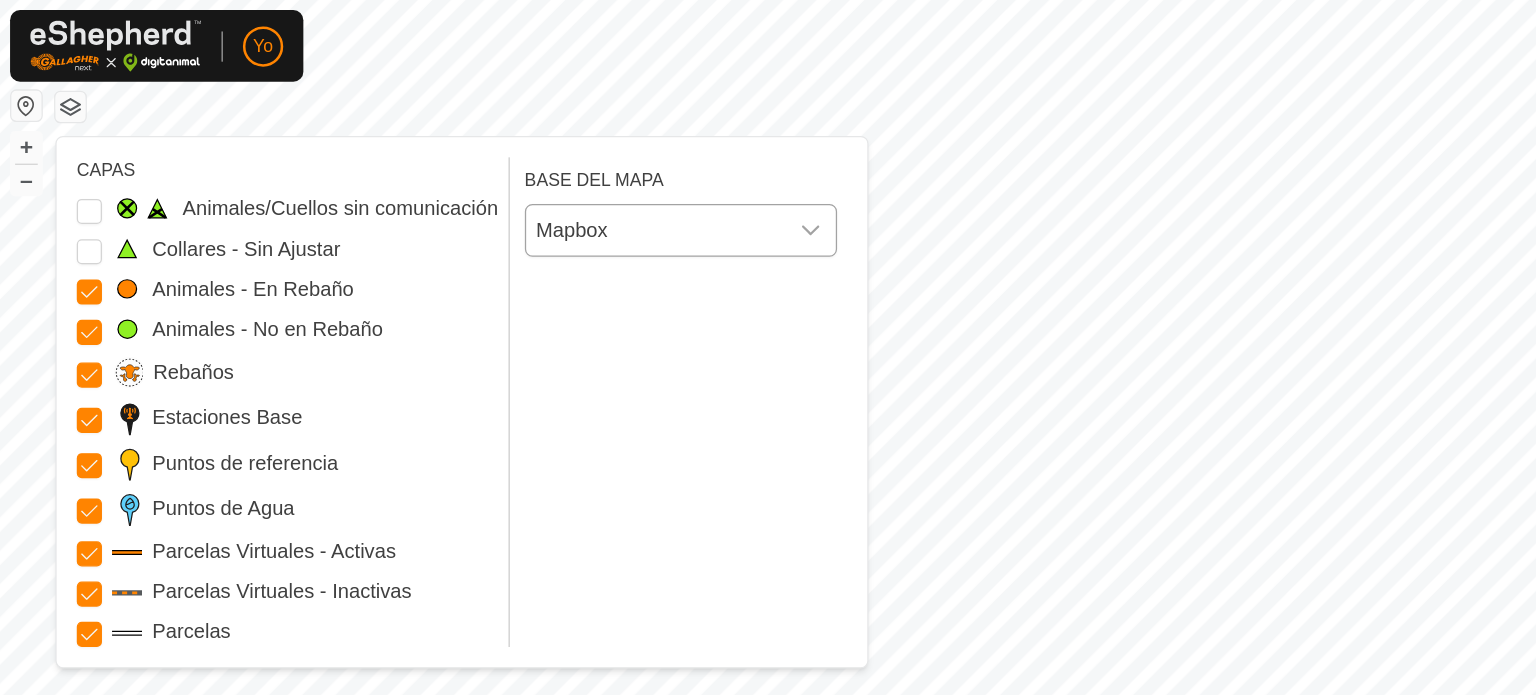 click 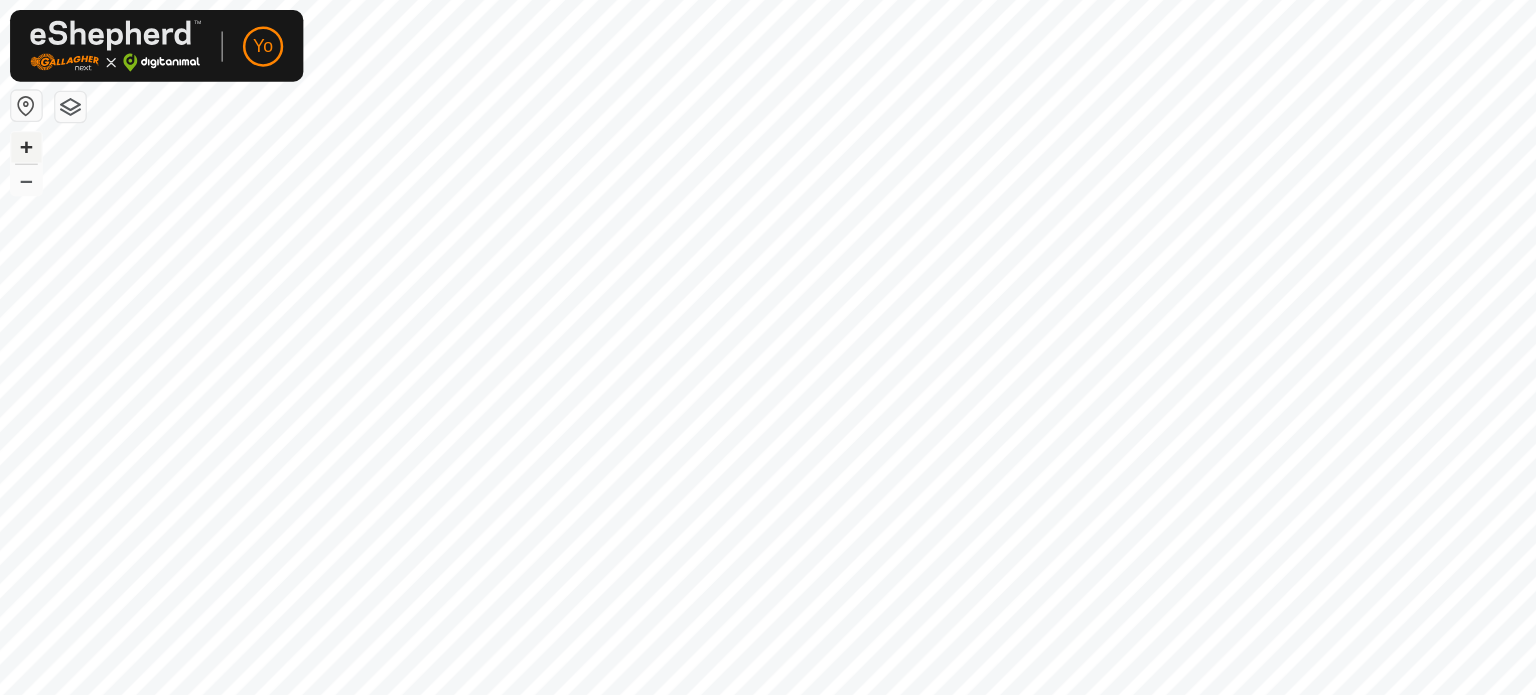 click on "+" at bounding box center [21, 116] 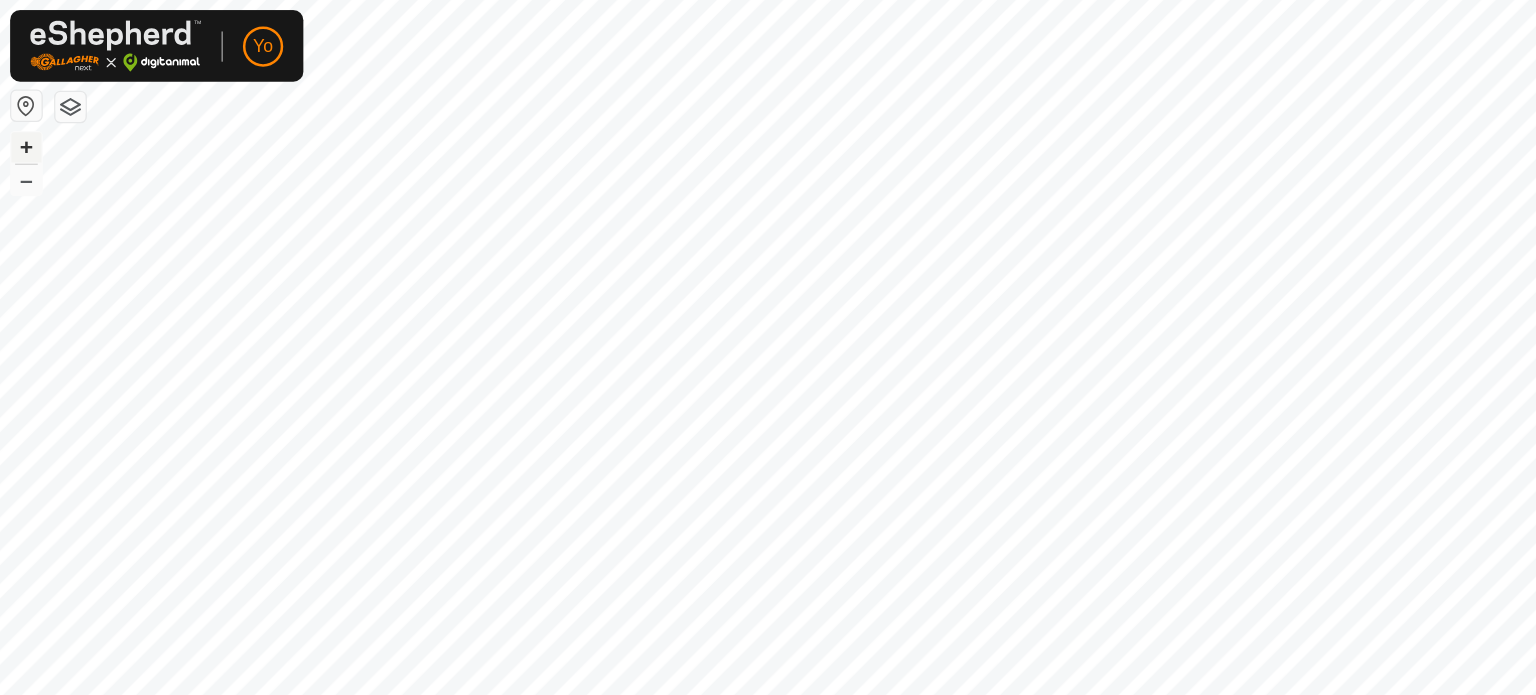 checkbox on "false" 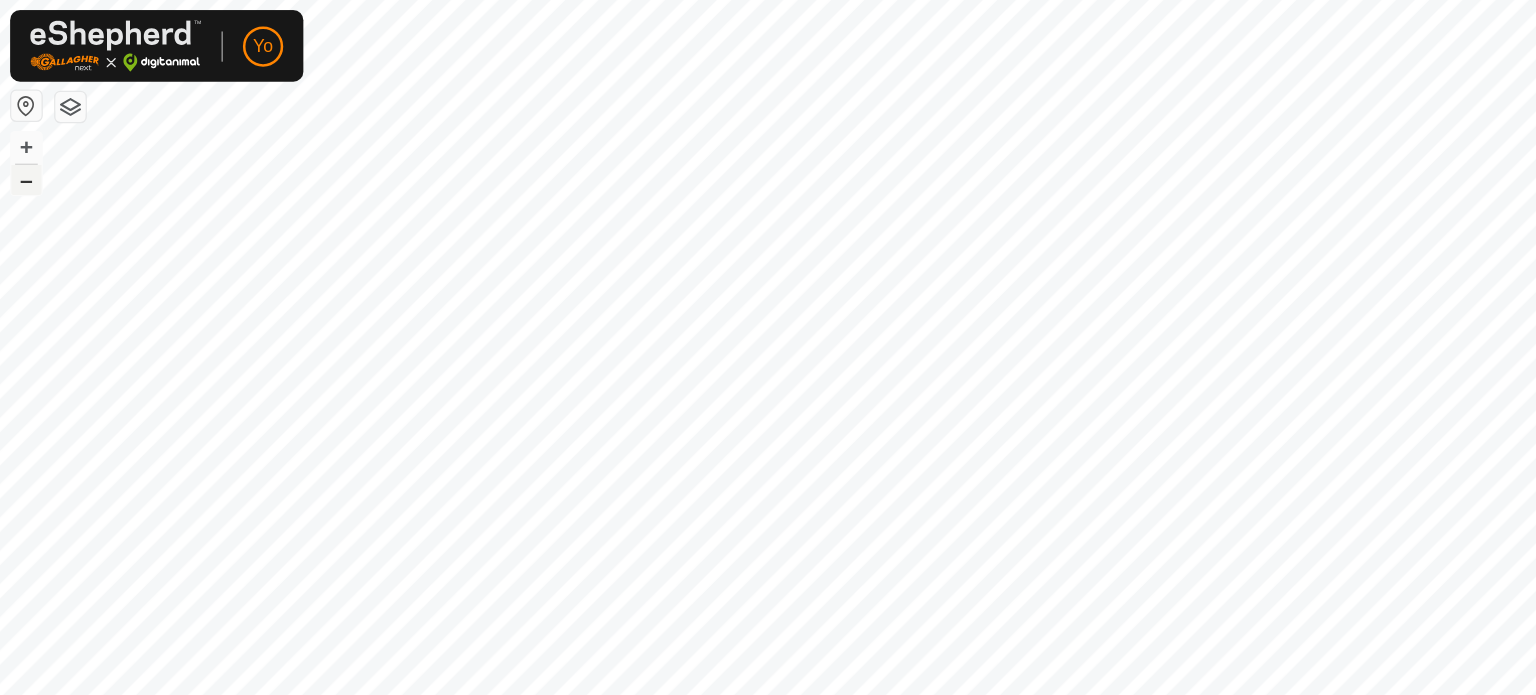 click on "–" at bounding box center (21, 142) 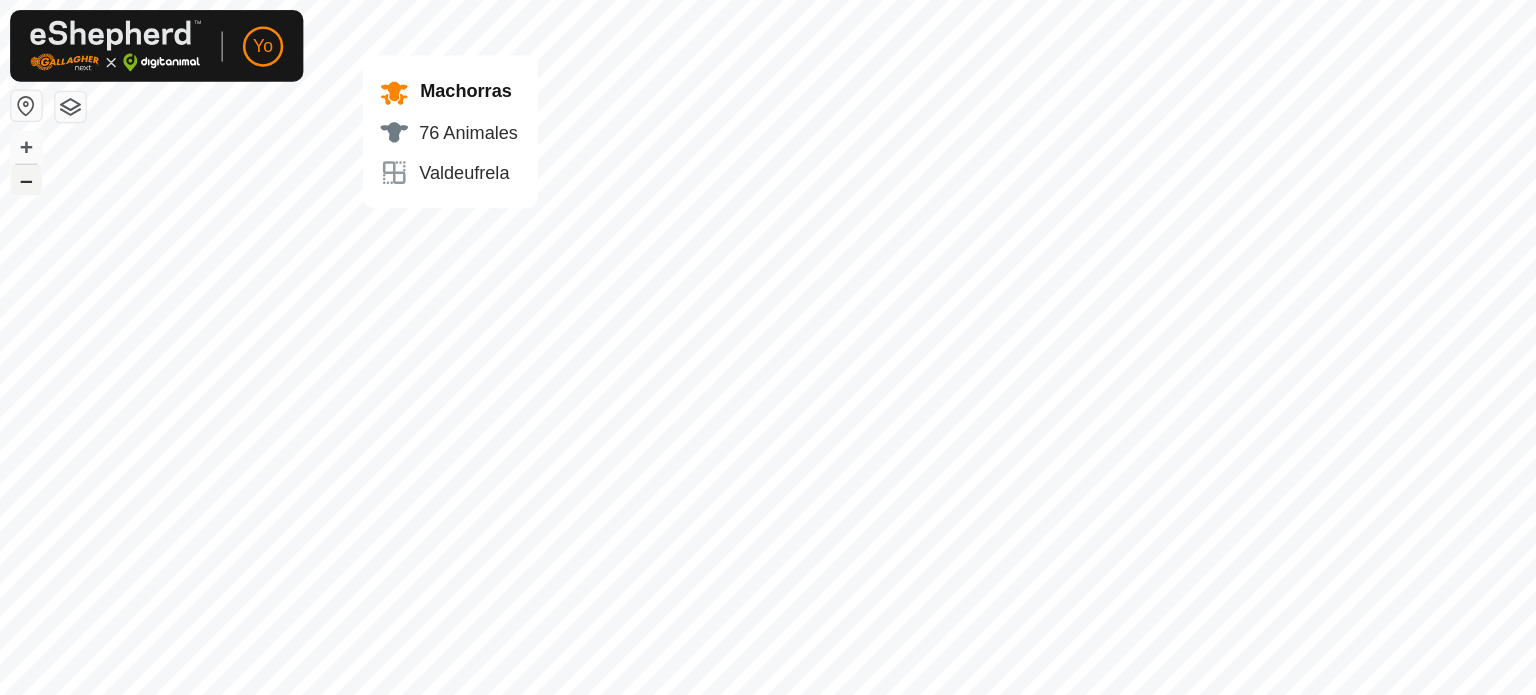 checkbox on "false" 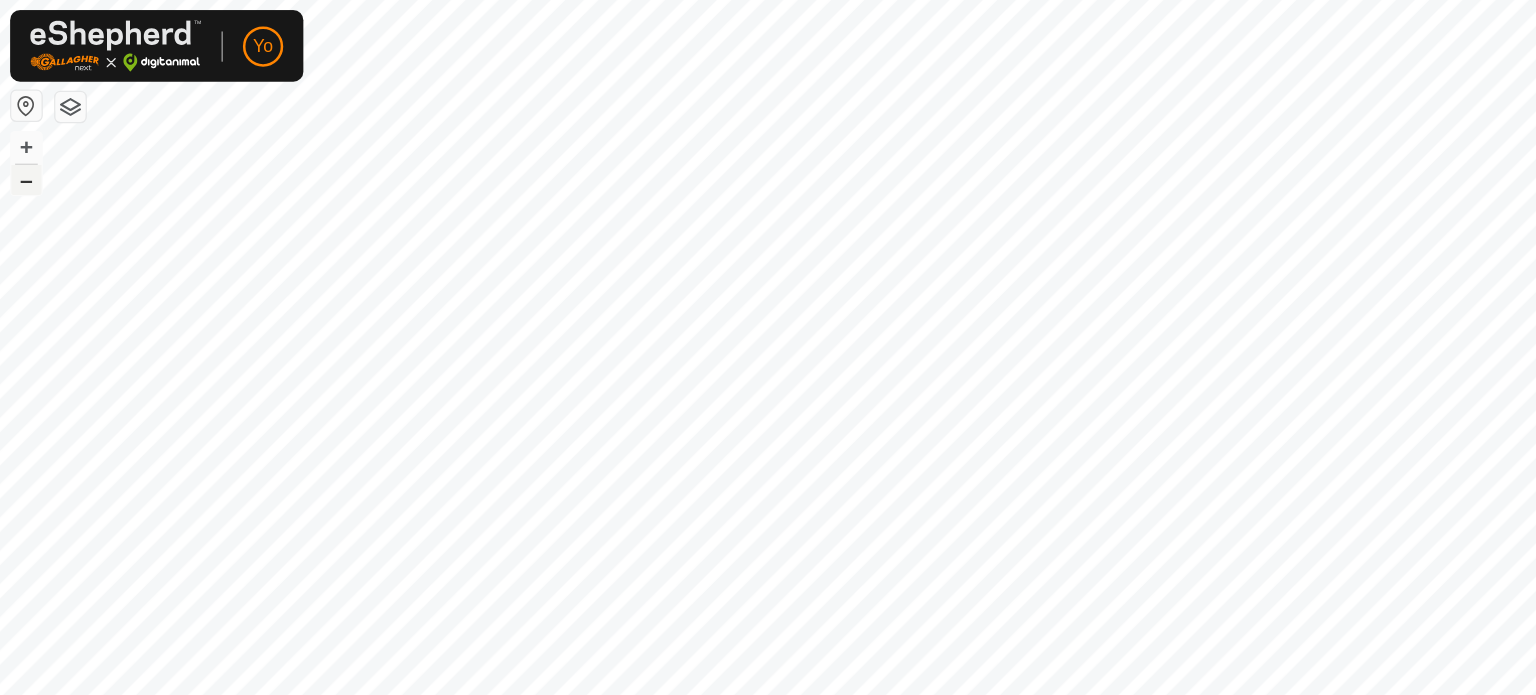 checkbox on "true" 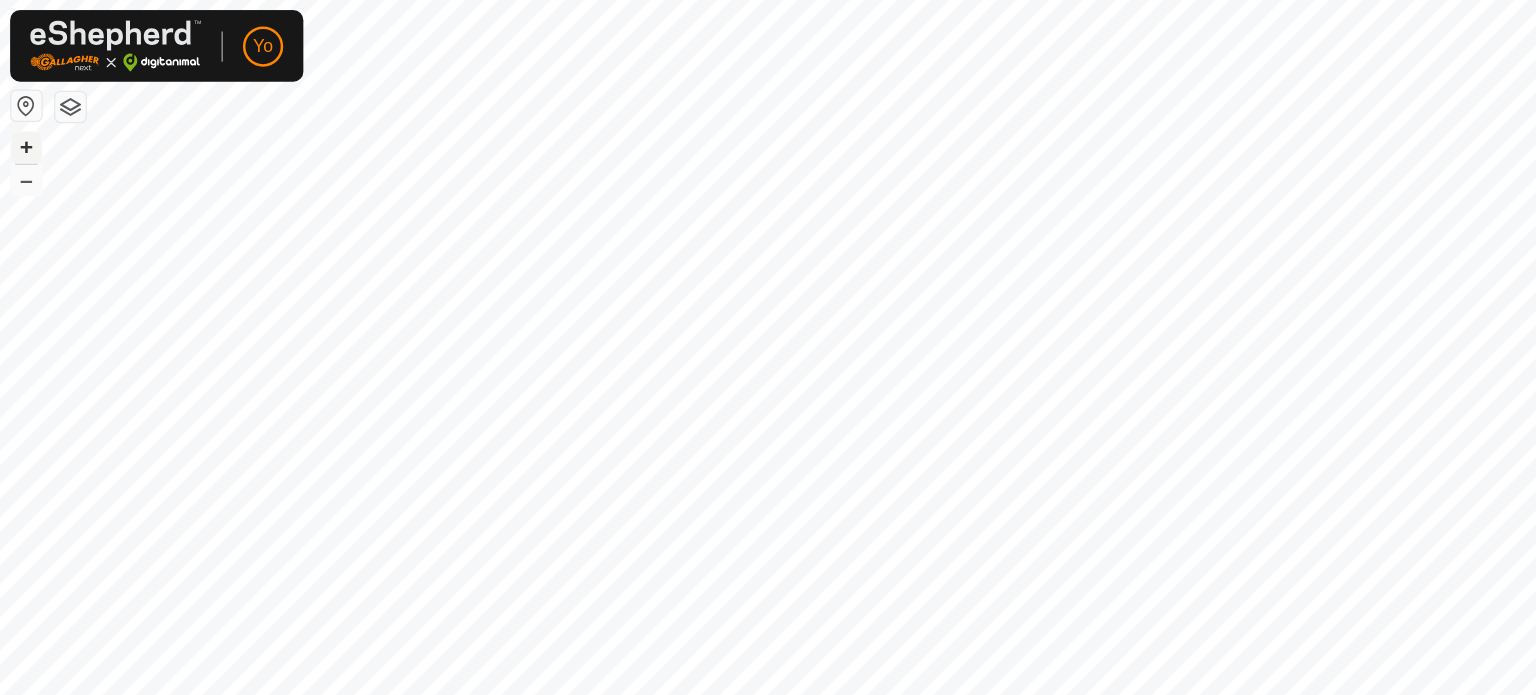 drag, startPoint x: 20, startPoint y: 143, endPoint x: 18, endPoint y: 113, distance: 30.066593 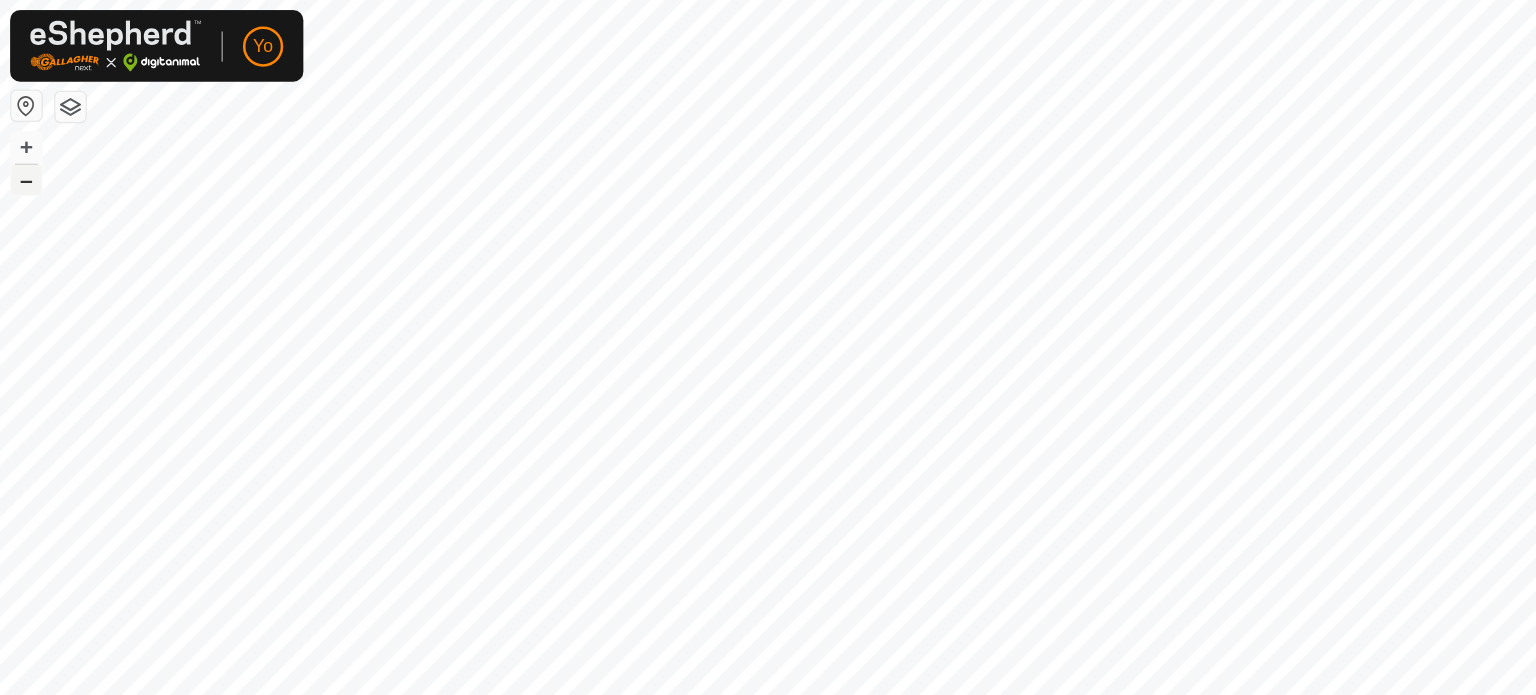 click on "–" at bounding box center [21, 142] 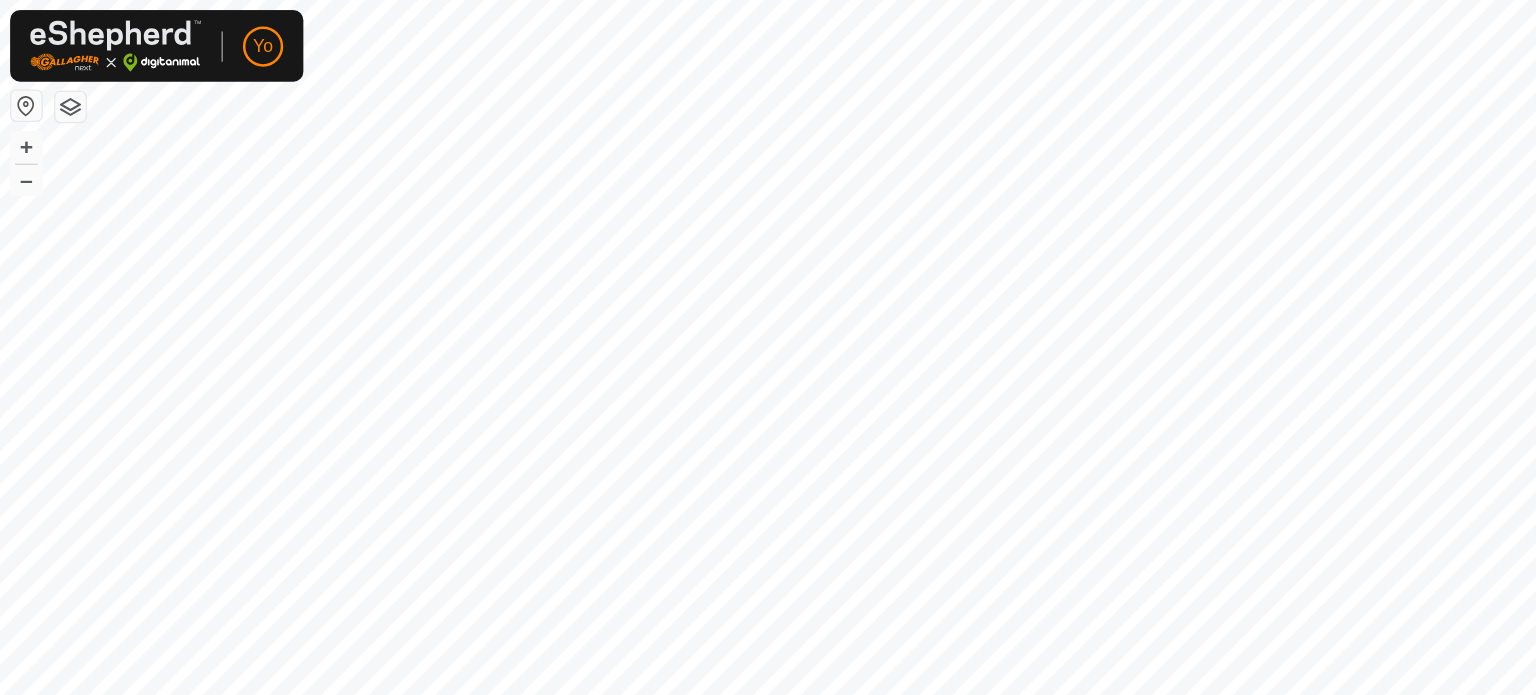 click at bounding box center [21, 84] 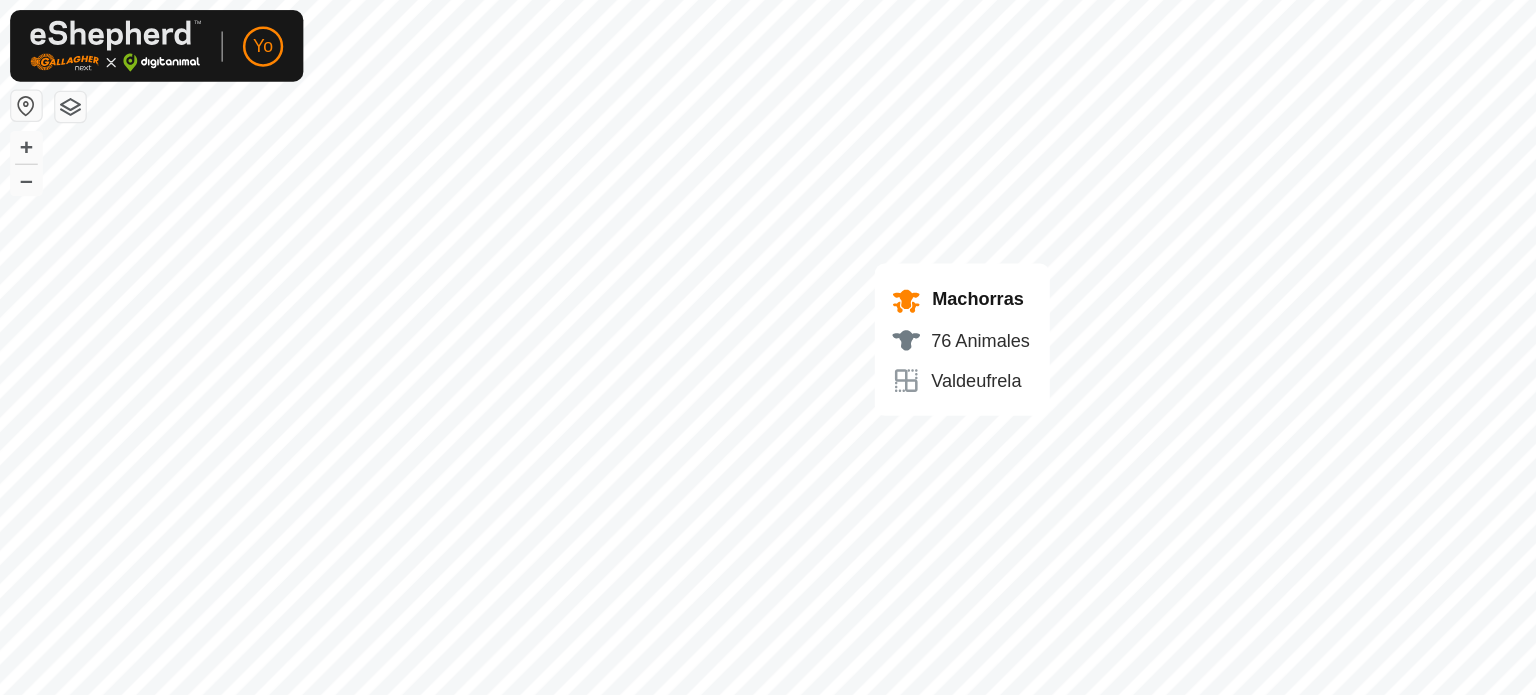 checkbox on "false" 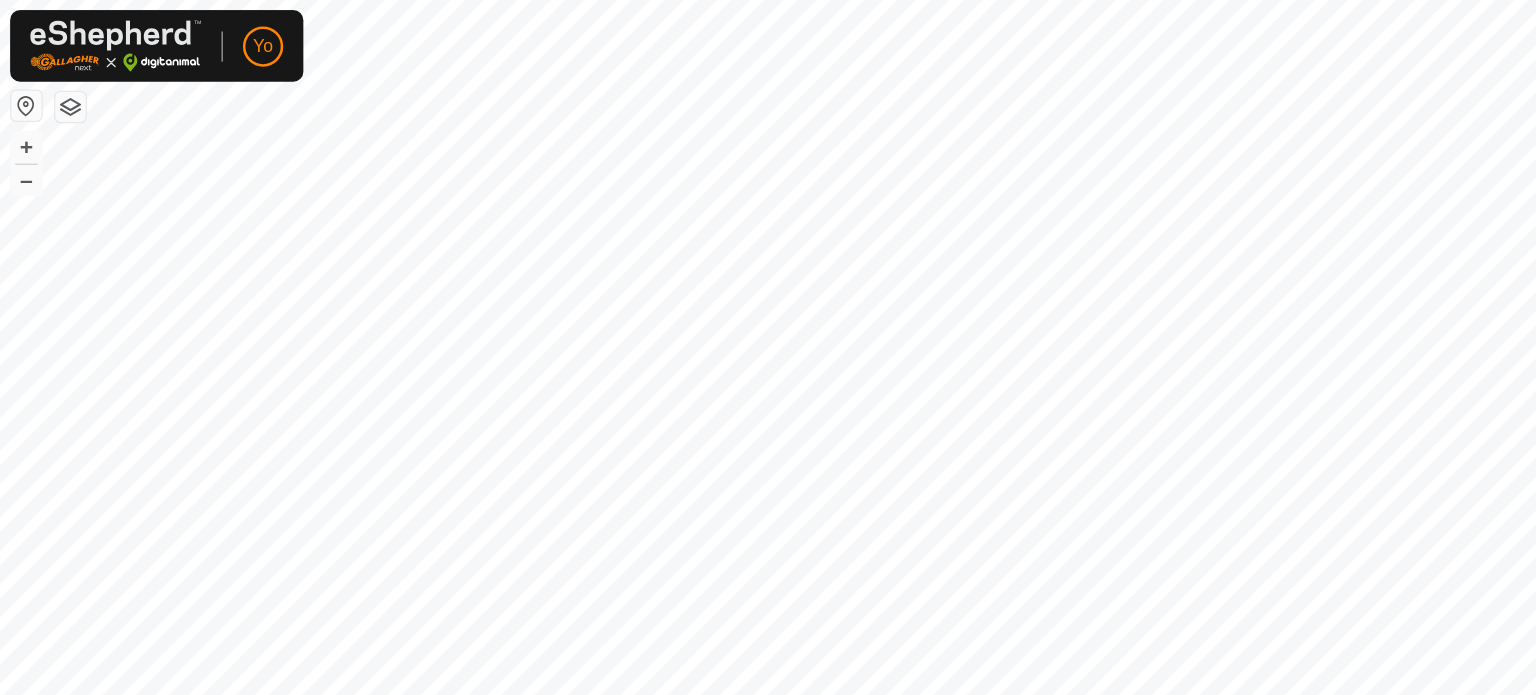 checkbox on "true" 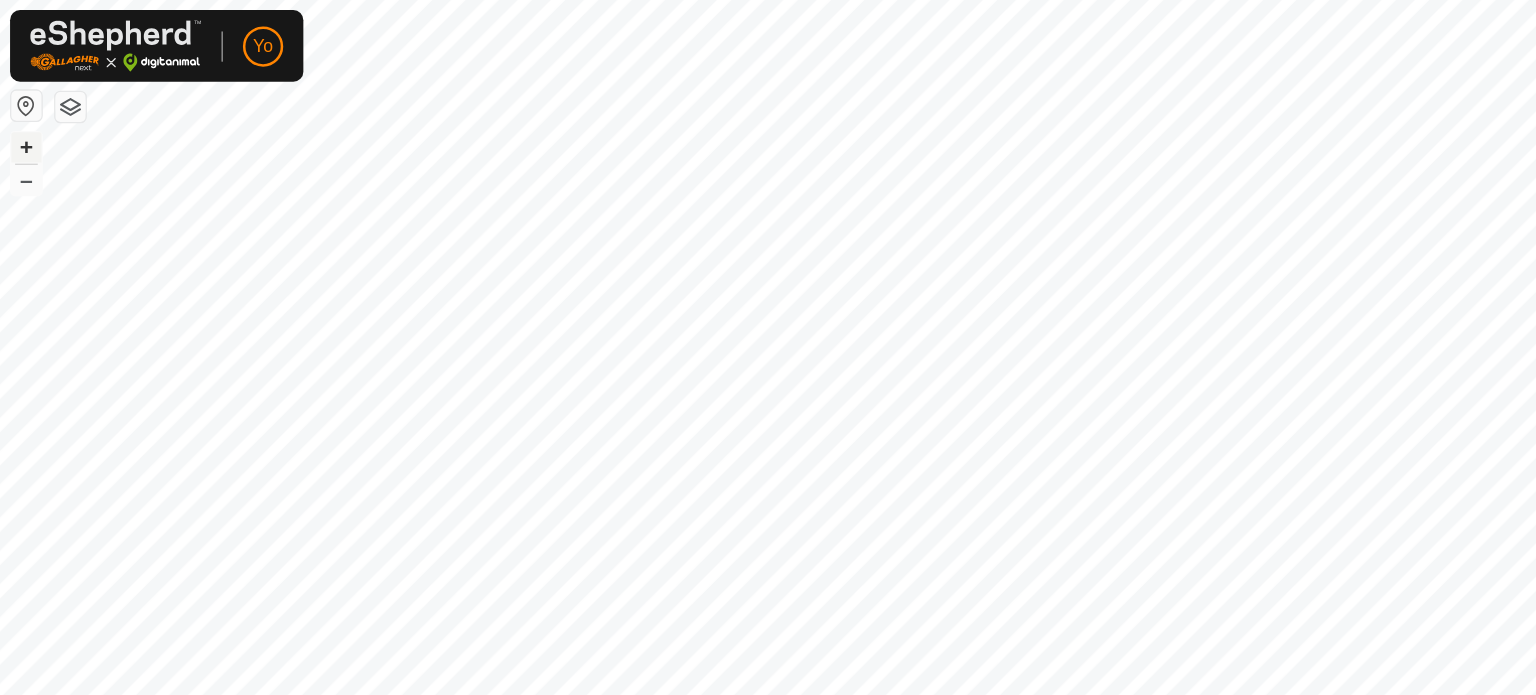 click on "+" at bounding box center [21, 116] 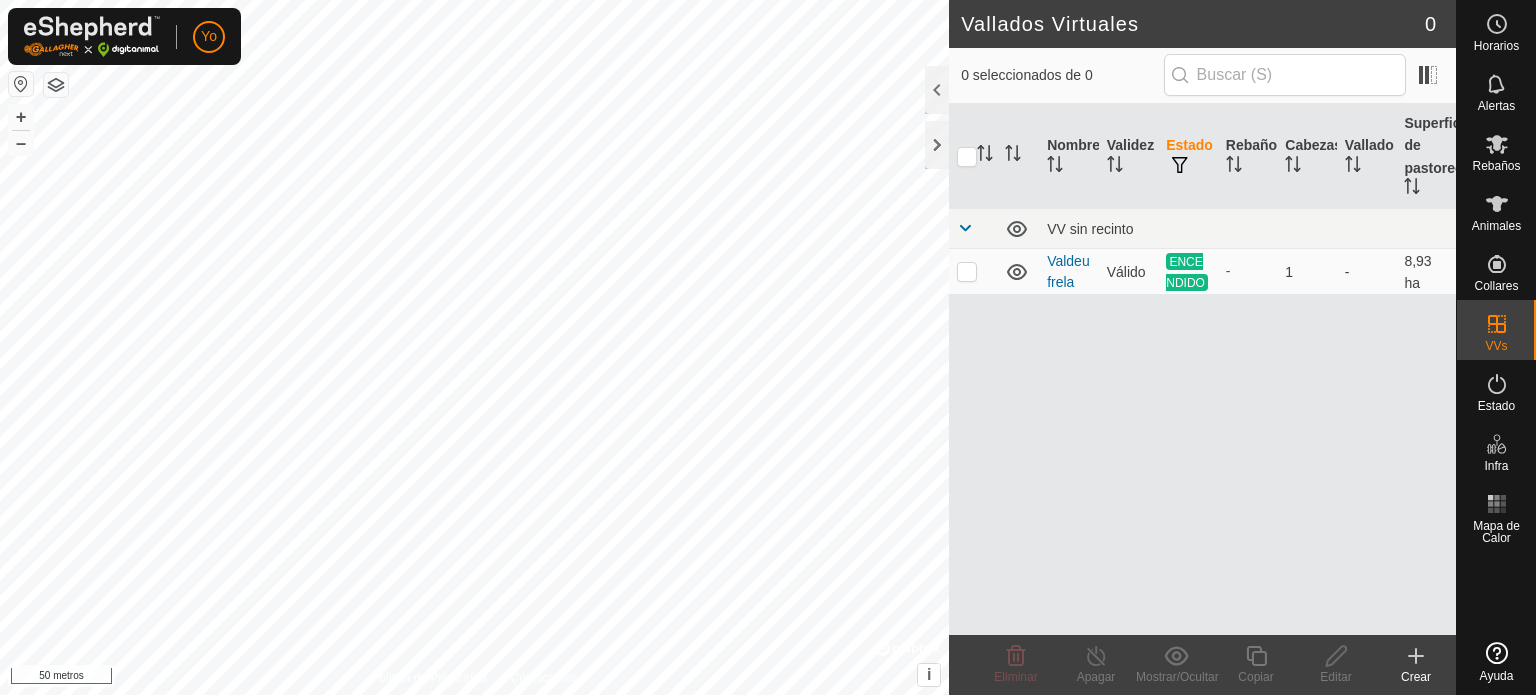scroll, scrollTop: 0, scrollLeft: 0, axis: both 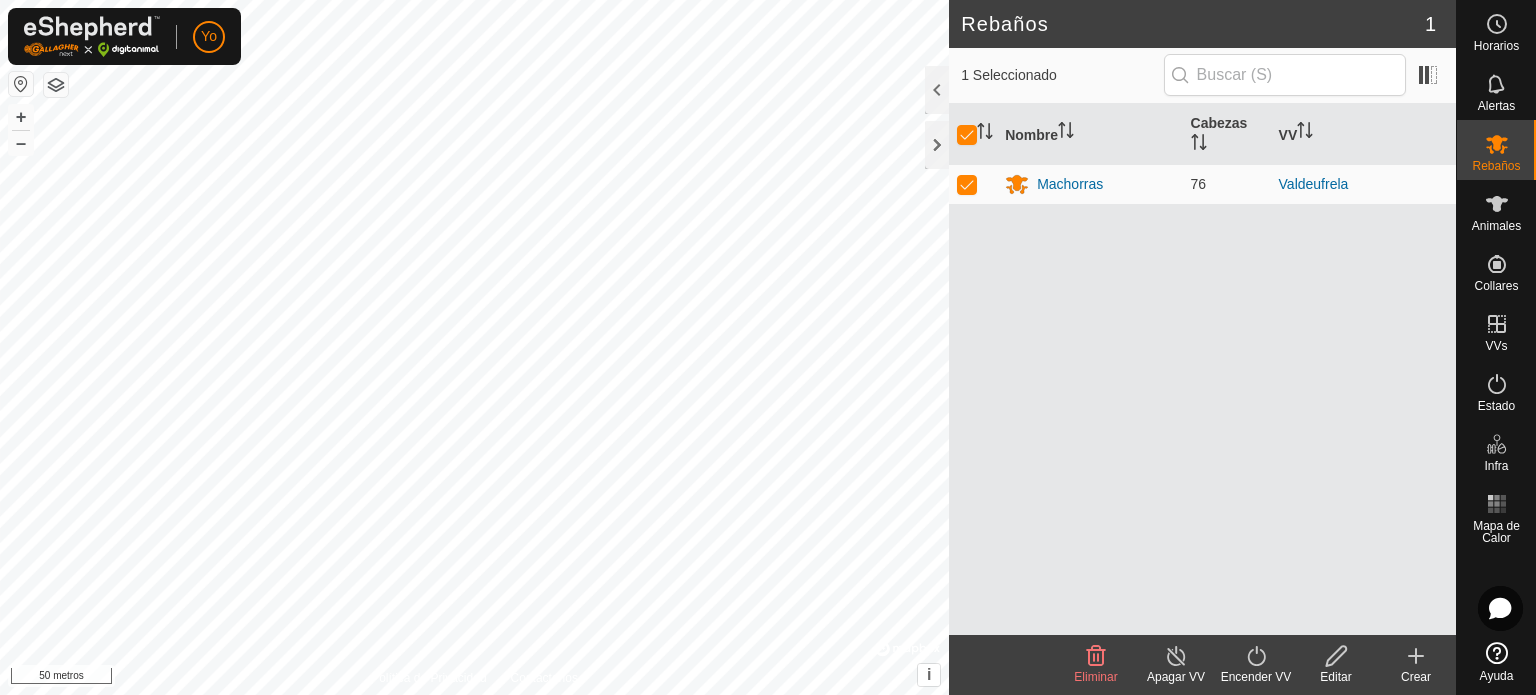 click on "Apagar VV" 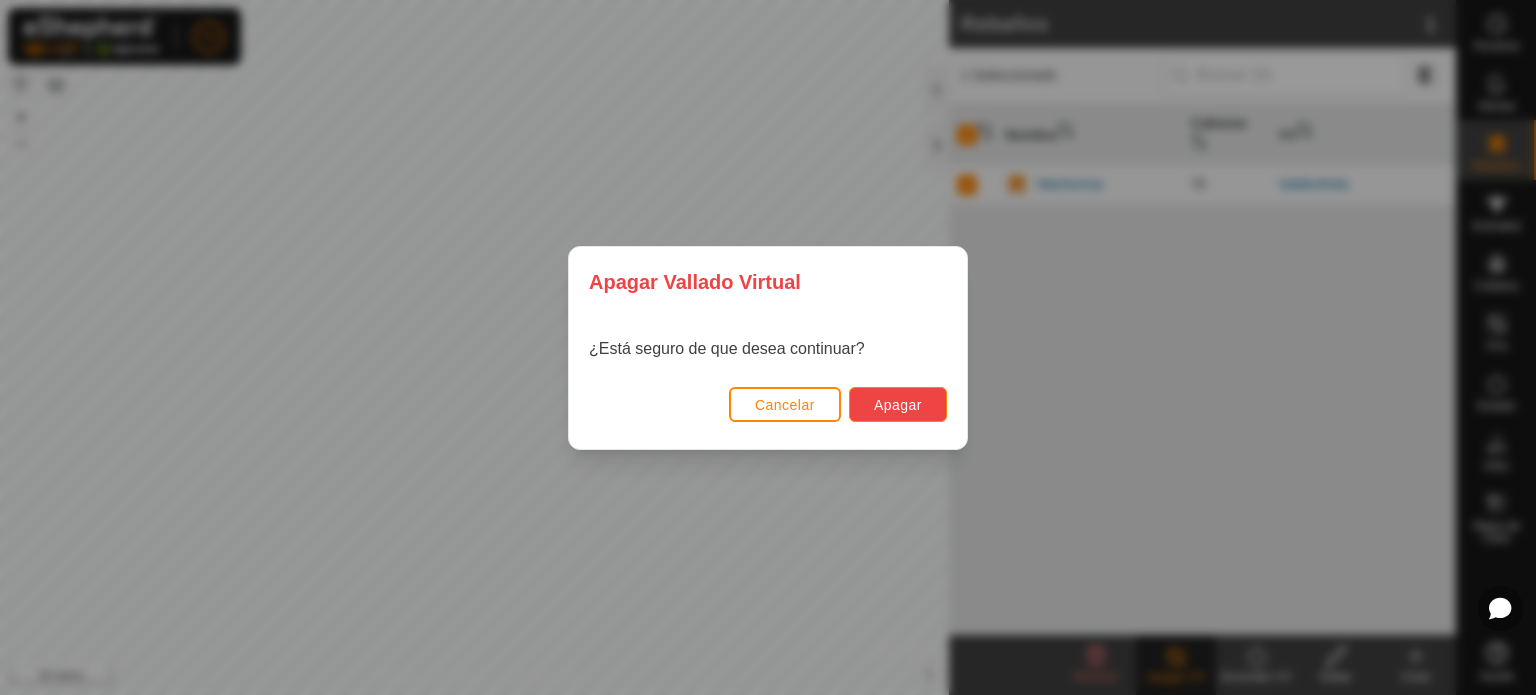 click on "Apagar" at bounding box center [898, 405] 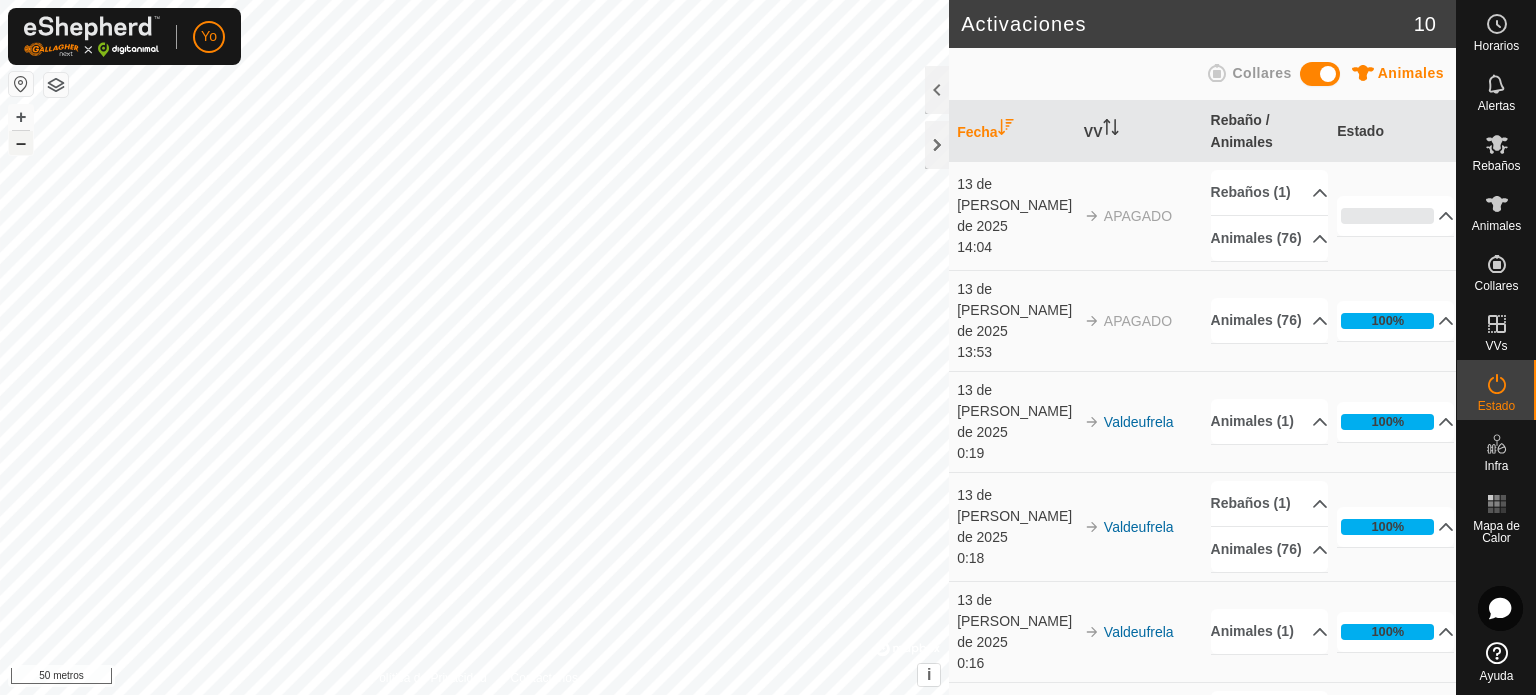 click on "–" at bounding box center [21, 142] 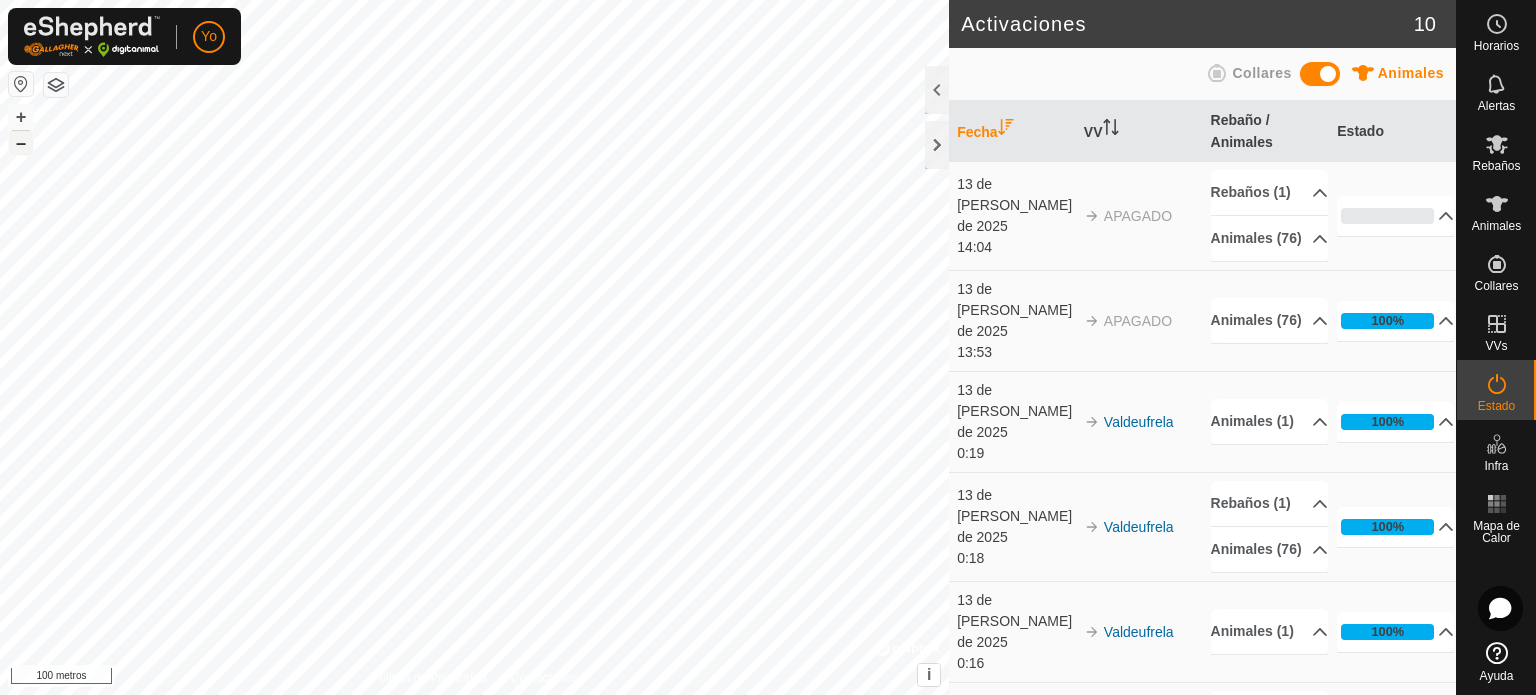 click on "–" at bounding box center [21, 142] 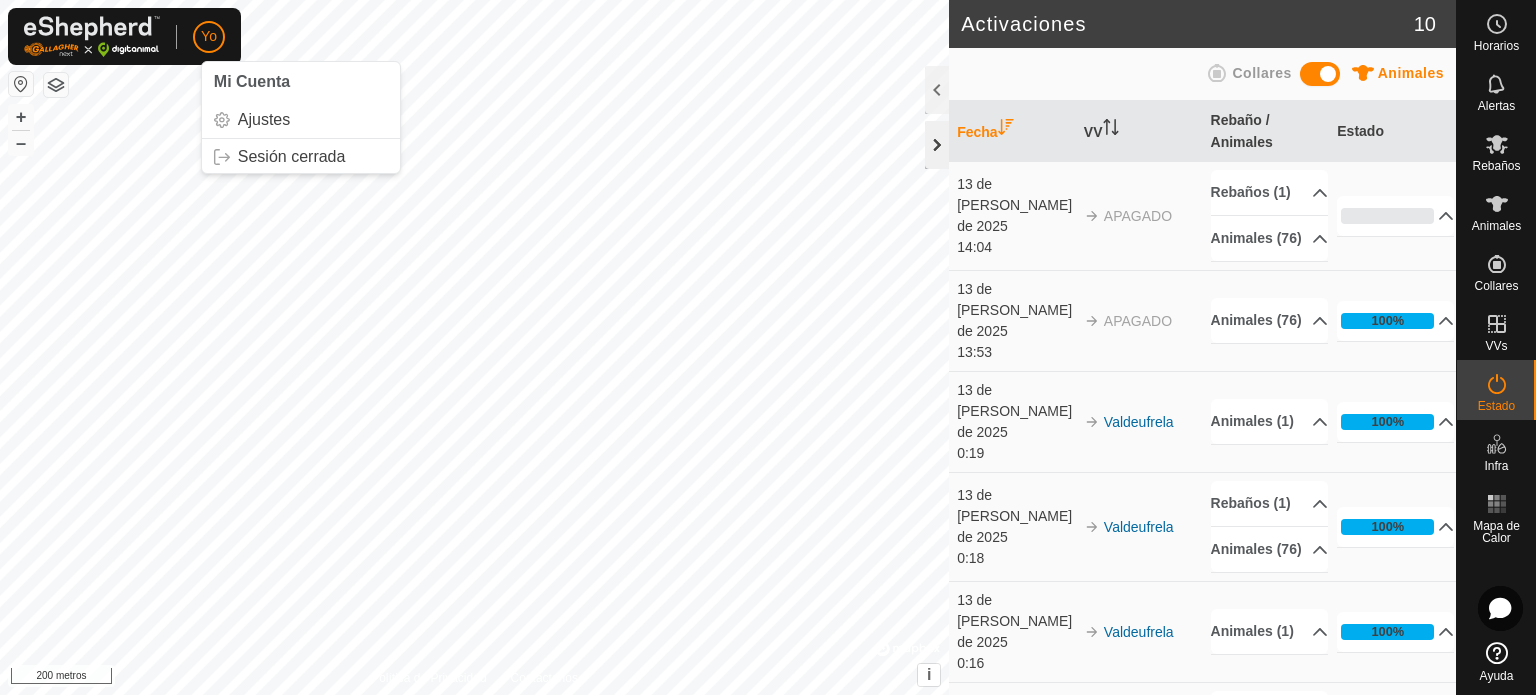 click 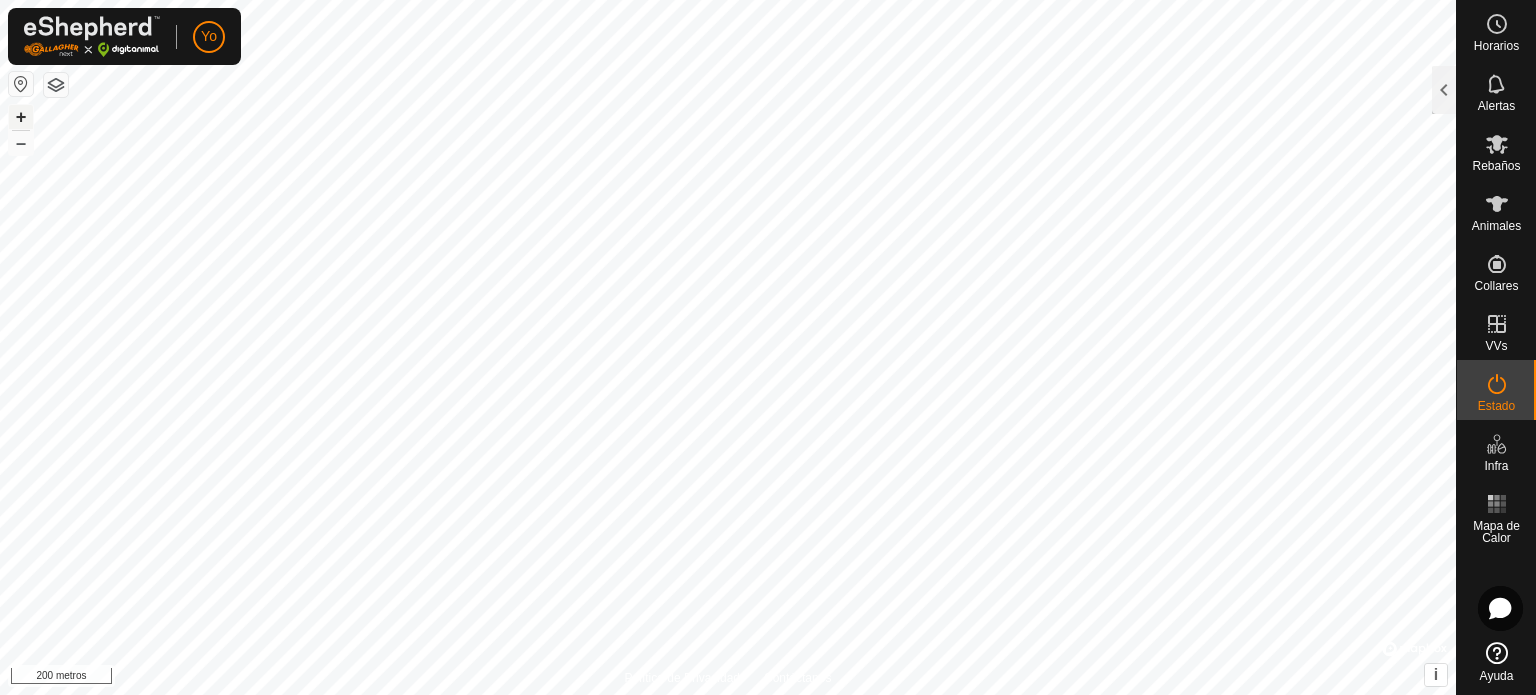 click on "+" at bounding box center (21, 116) 